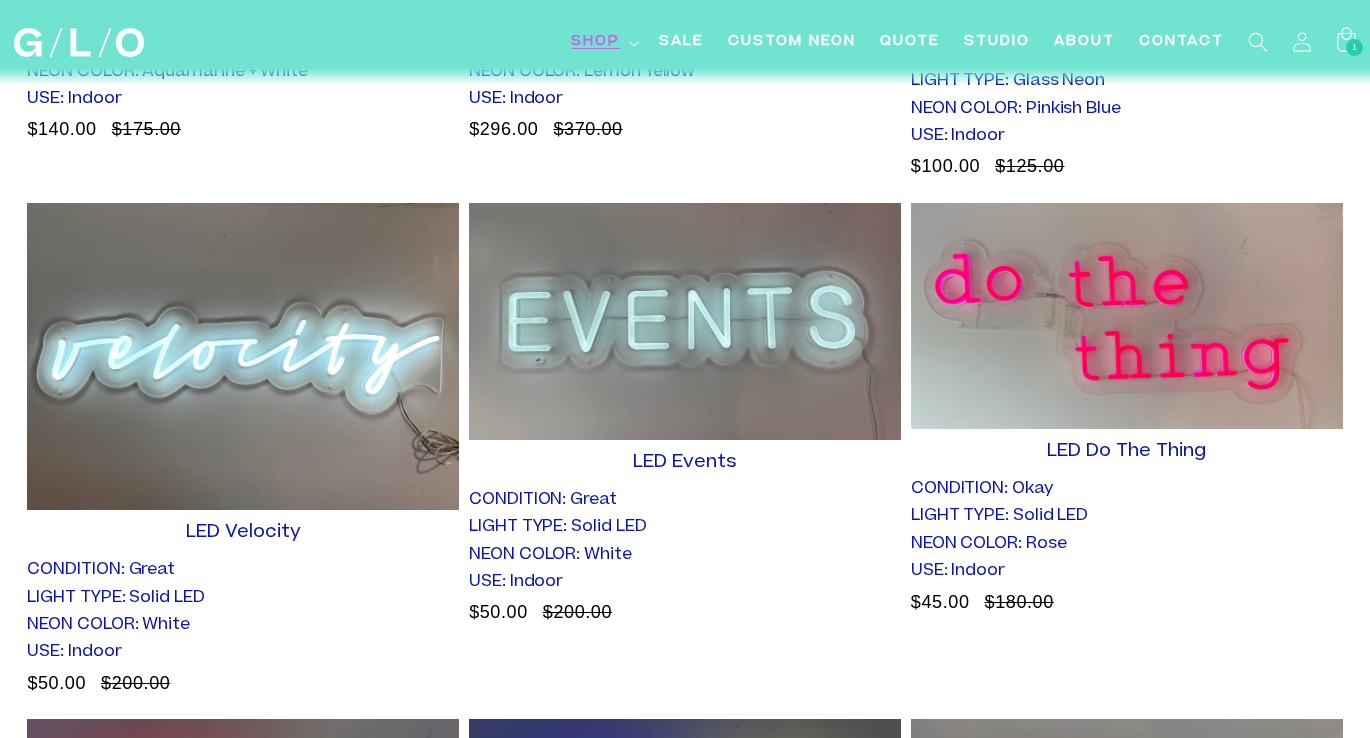 scroll, scrollTop: 6152, scrollLeft: 0, axis: vertical 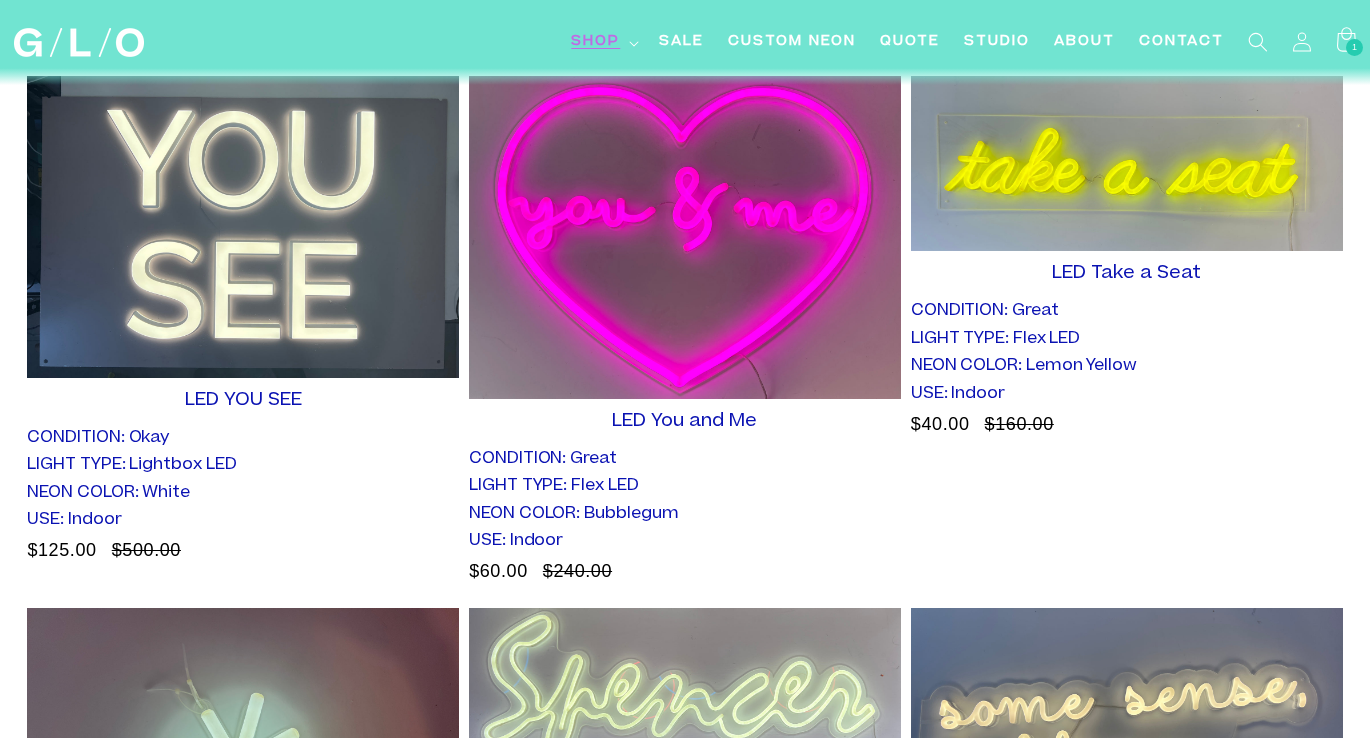 click at bounding box center (1127, 164) 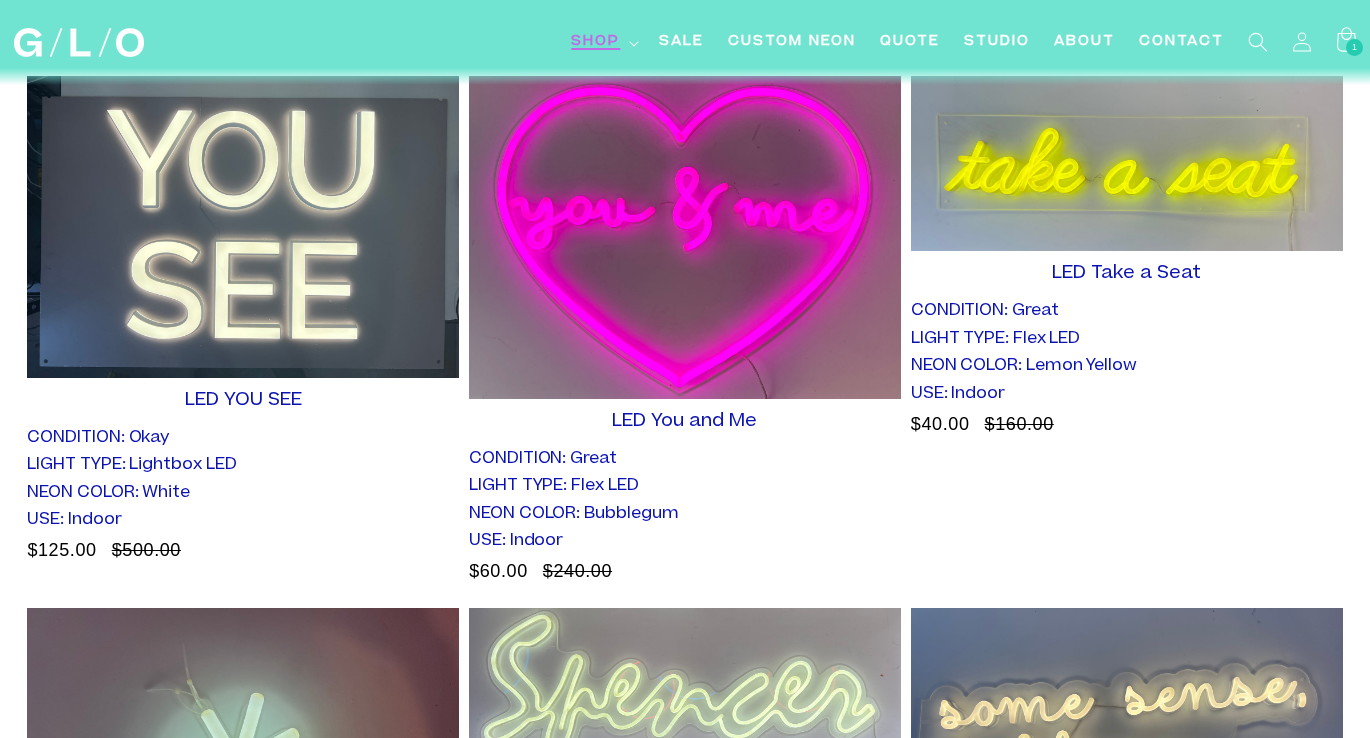 click on "Shop" at bounding box center [595, 42] 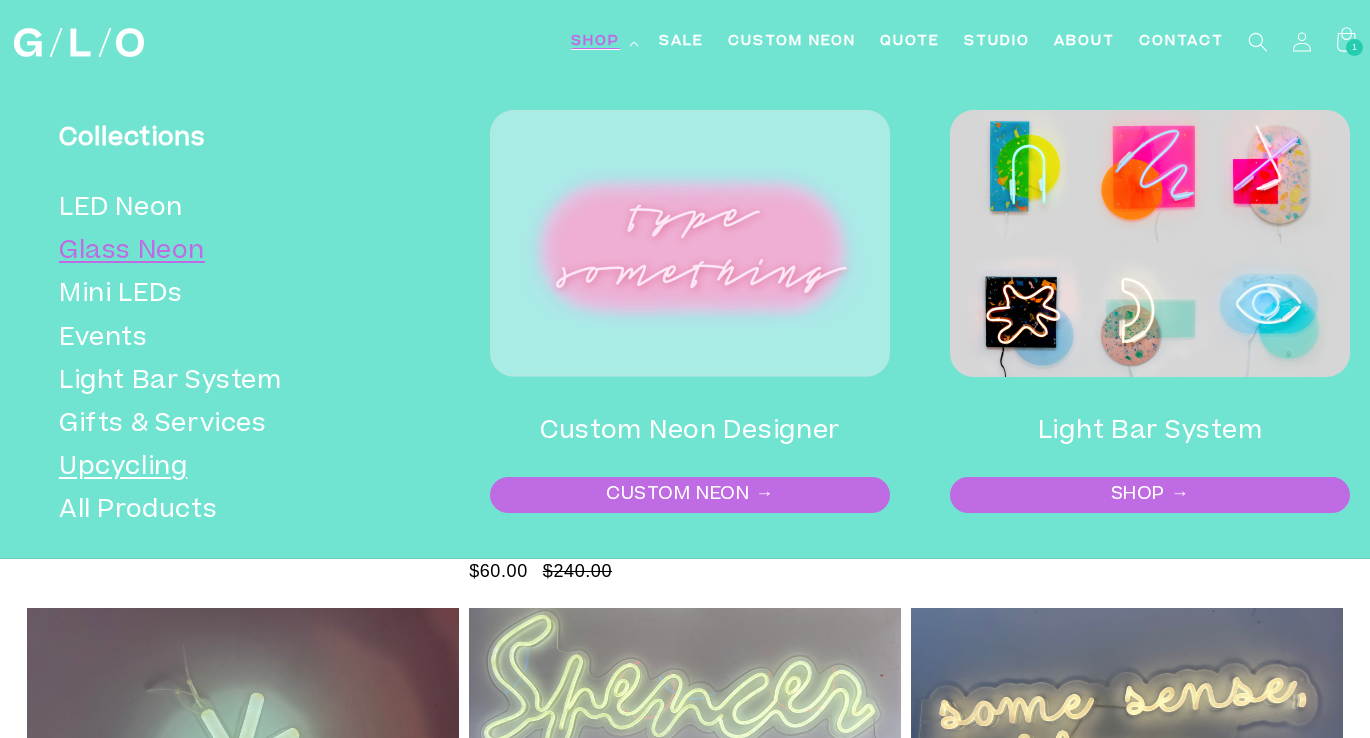 click on "Glass Neon" at bounding box center [235, 252] 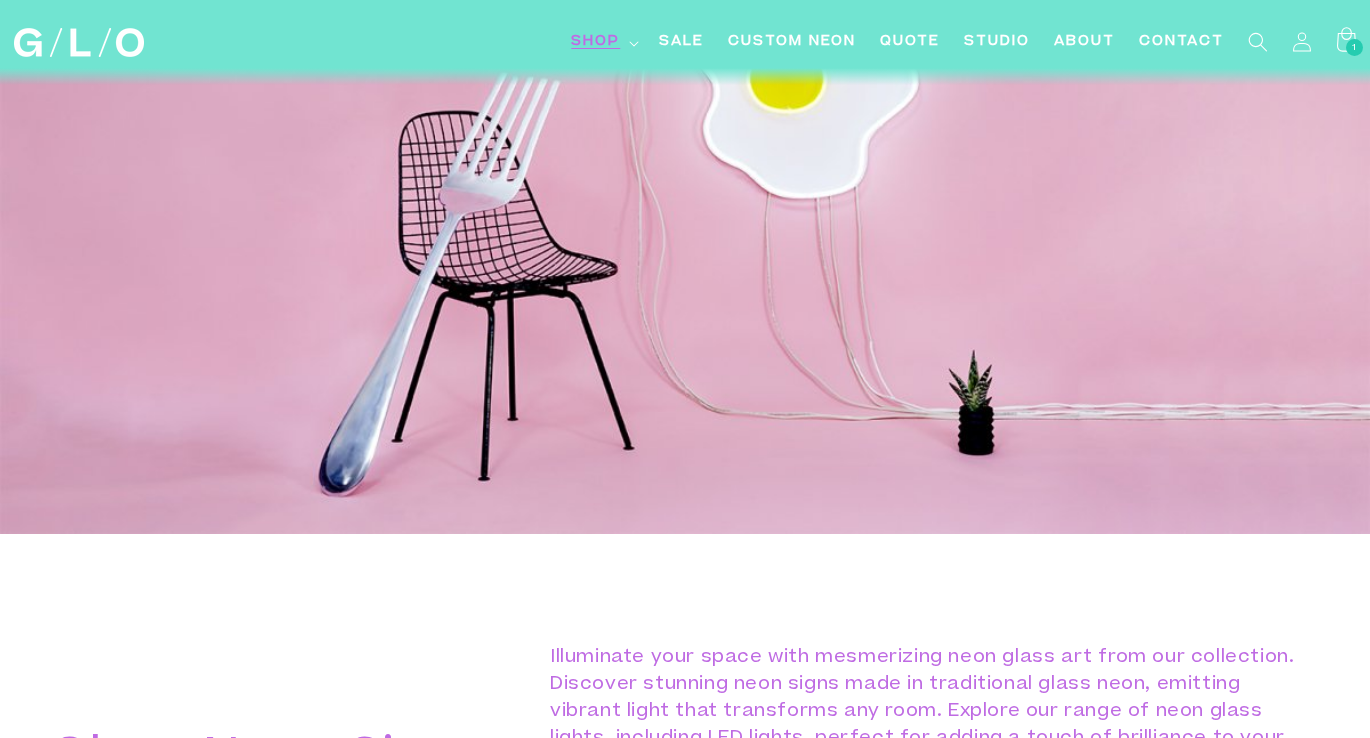 scroll, scrollTop: 685, scrollLeft: 0, axis: vertical 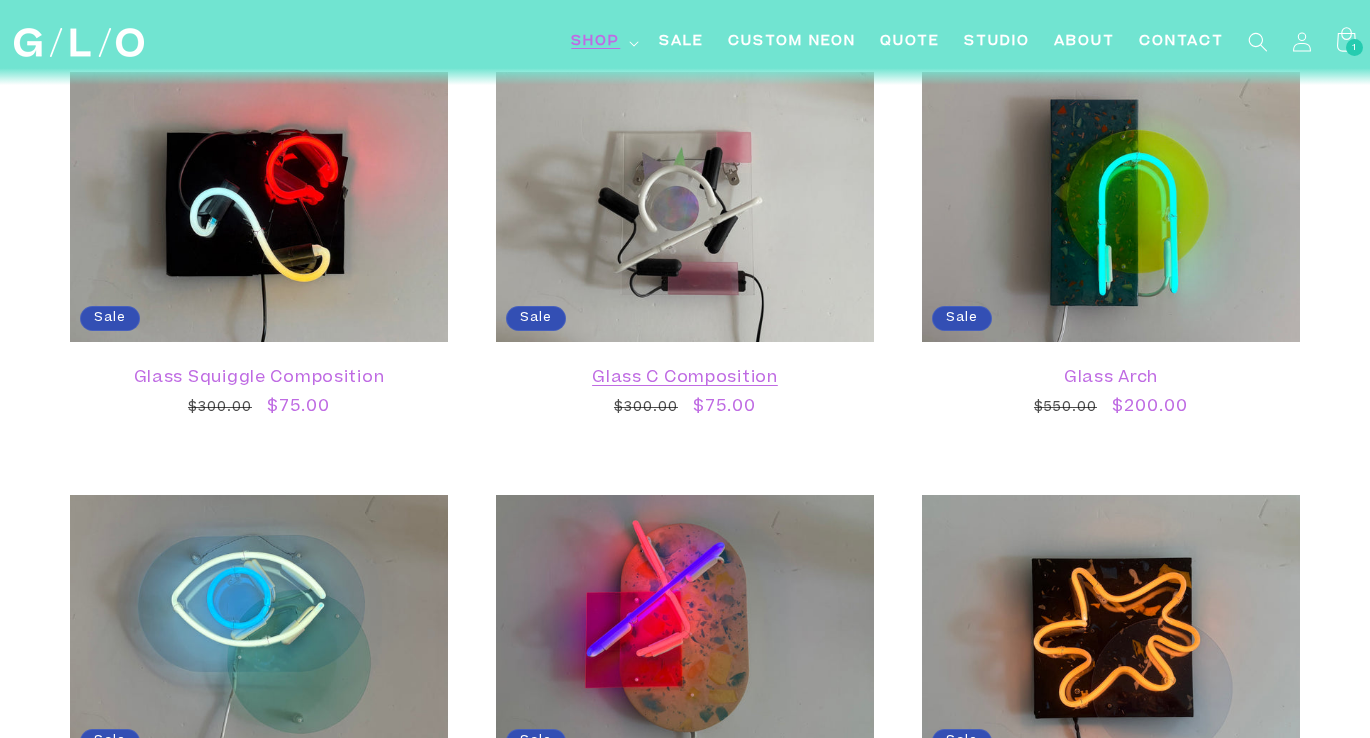 click on "Glass C Composition" at bounding box center (685, 378) 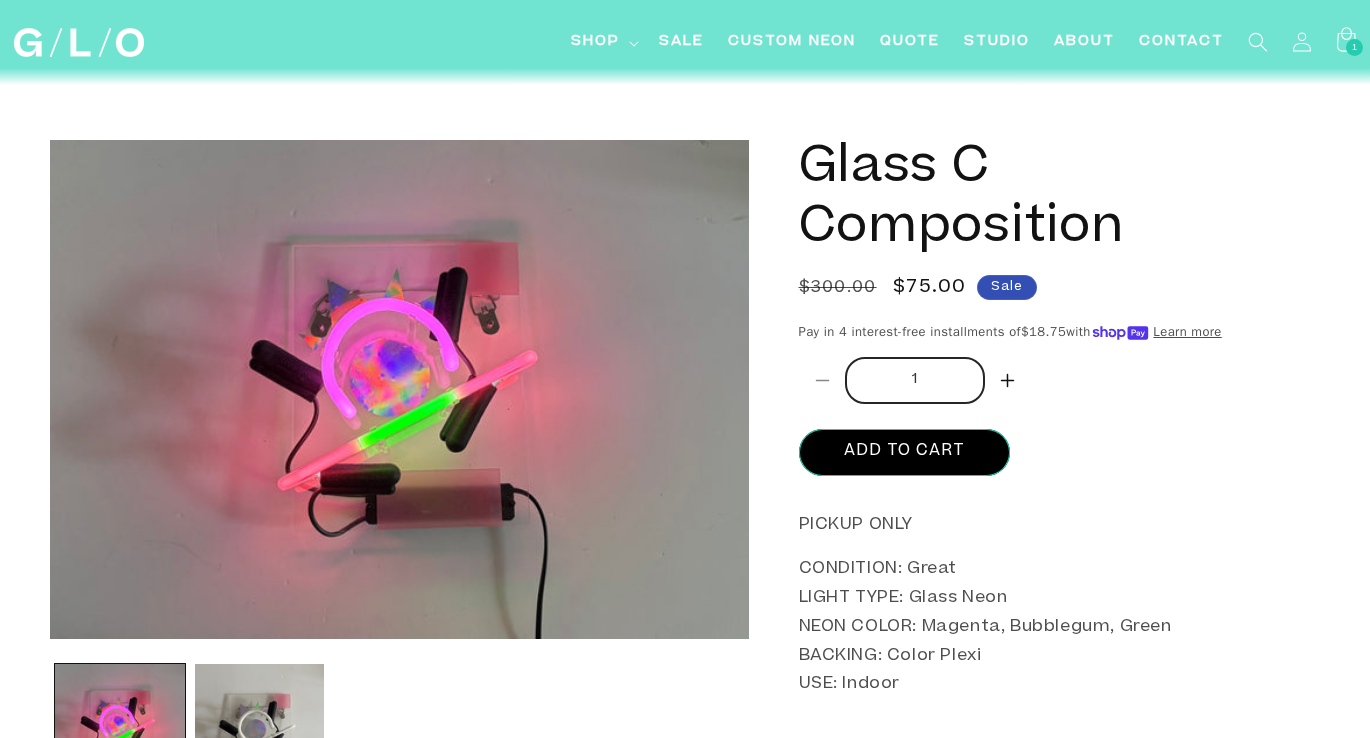 scroll, scrollTop: 0, scrollLeft: 0, axis: both 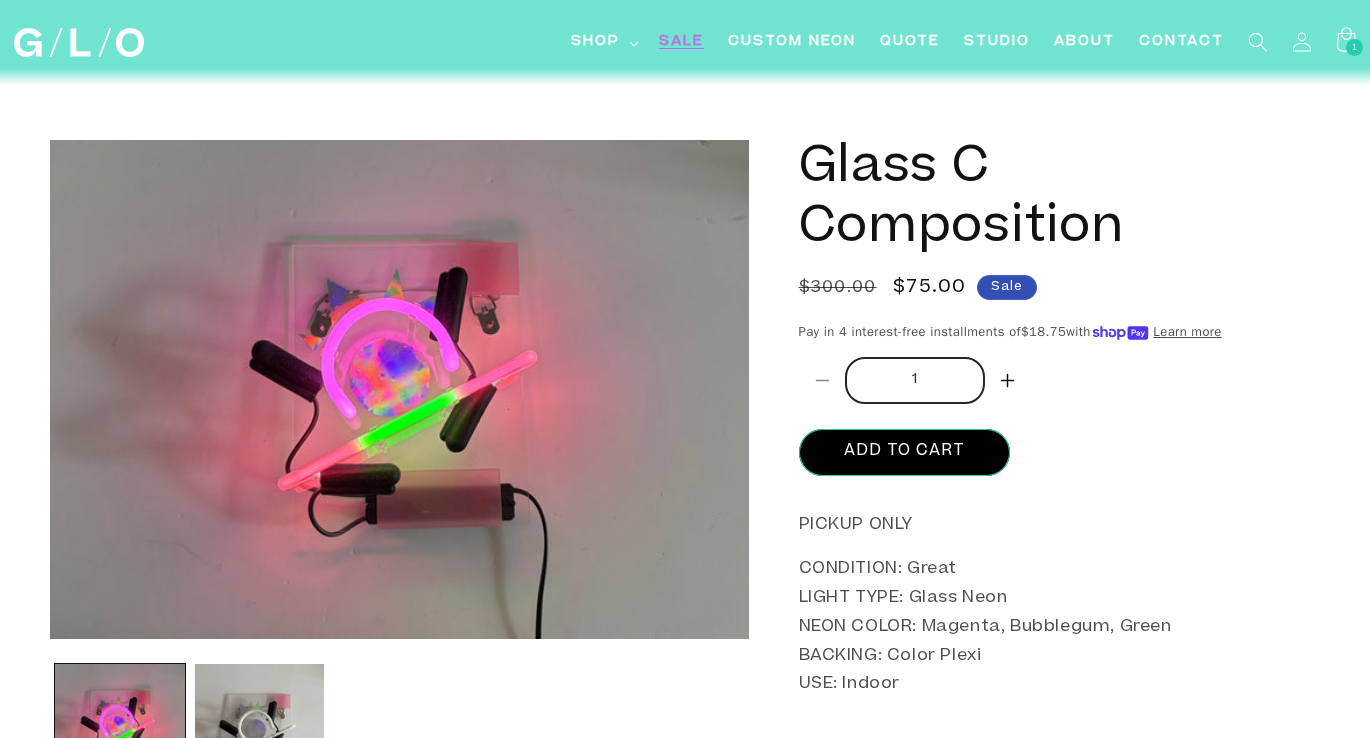 click on "SALE" at bounding box center [681, 42] 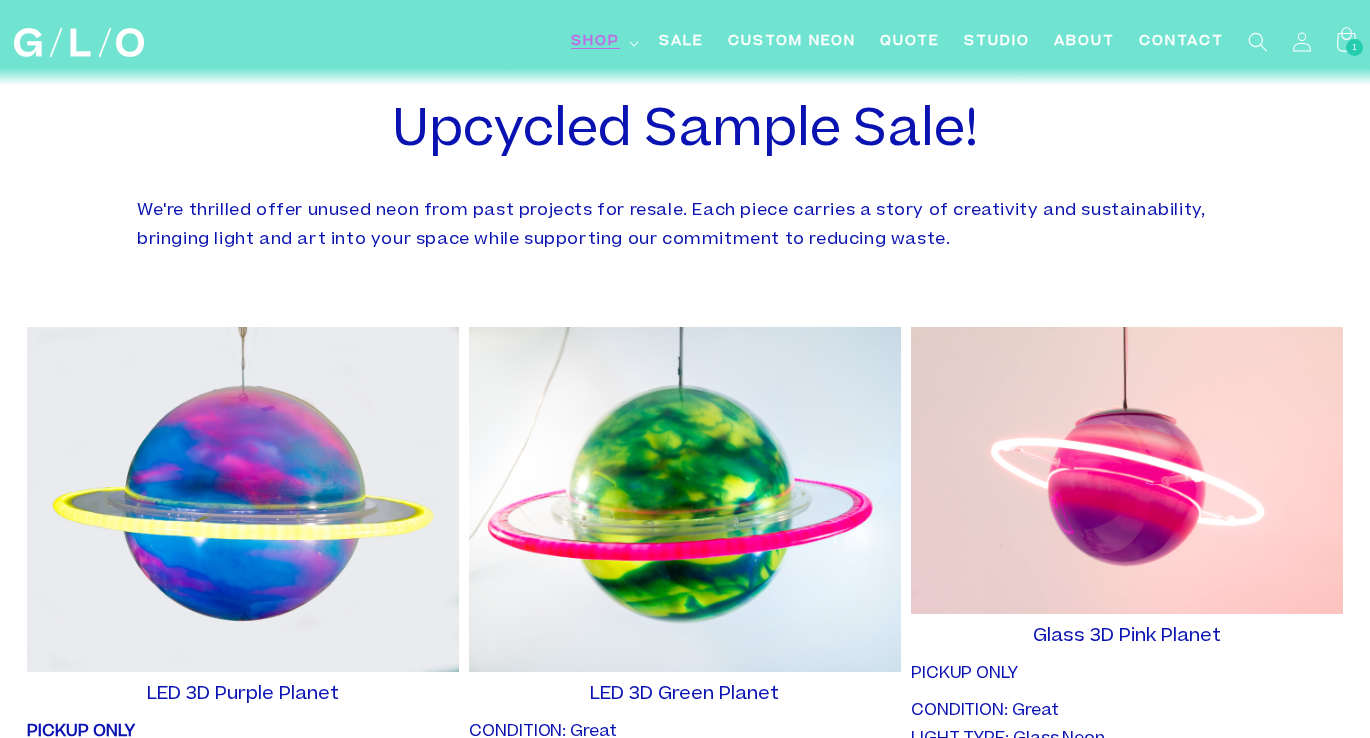 scroll, scrollTop: 1432, scrollLeft: 0, axis: vertical 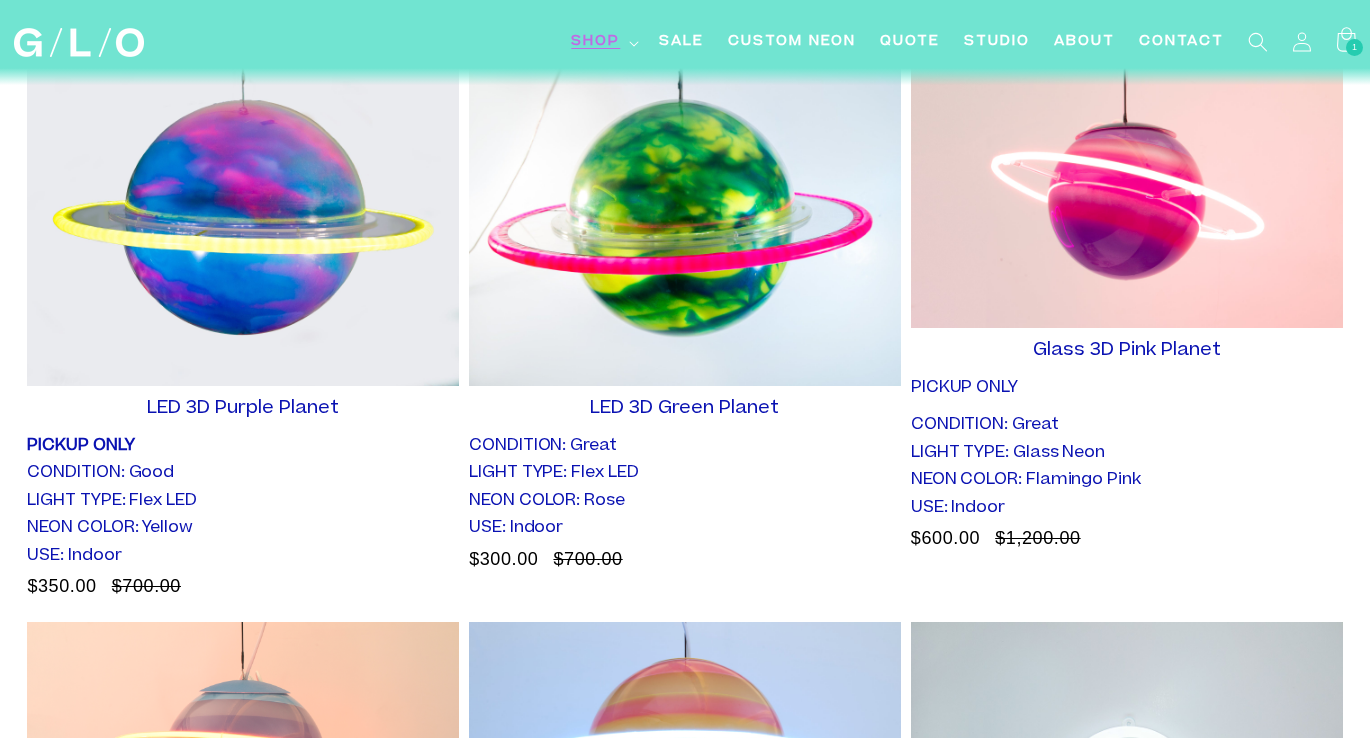 click at bounding box center [685, 213] 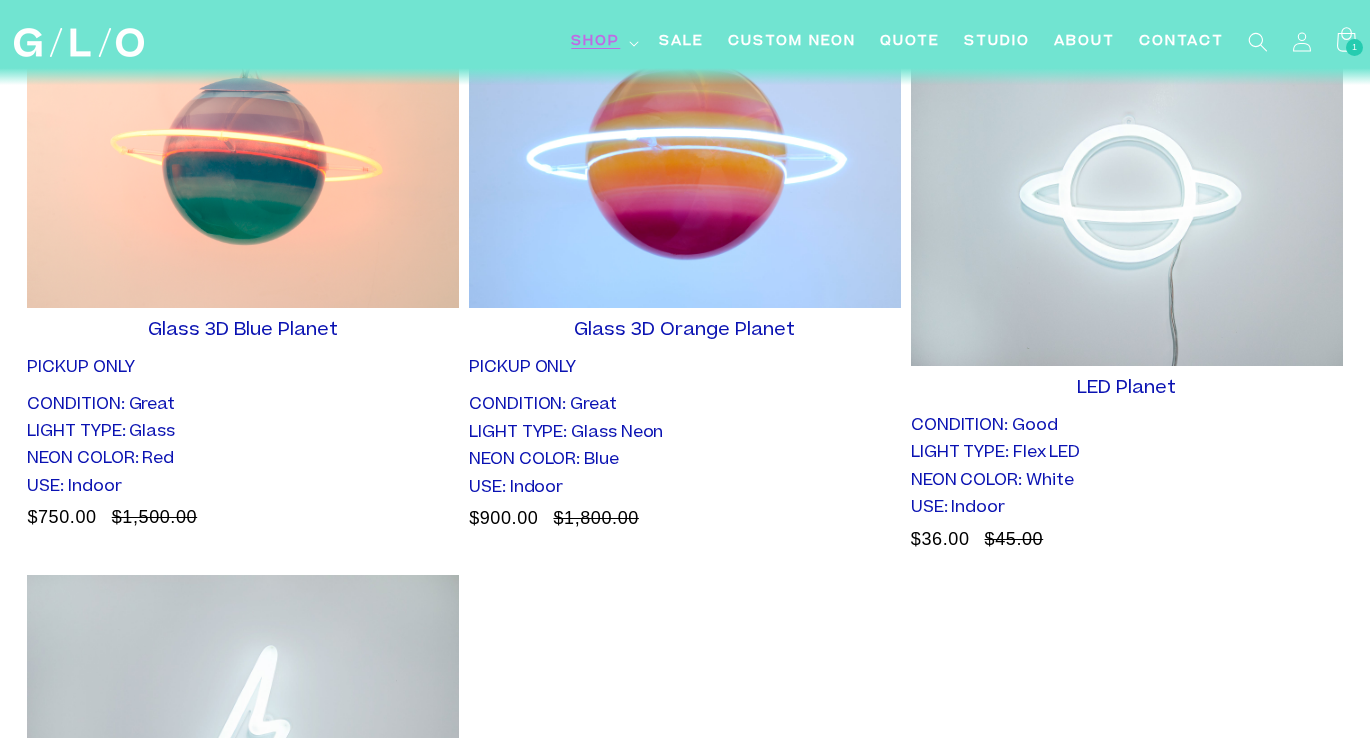 scroll, scrollTop: 2397, scrollLeft: 0, axis: vertical 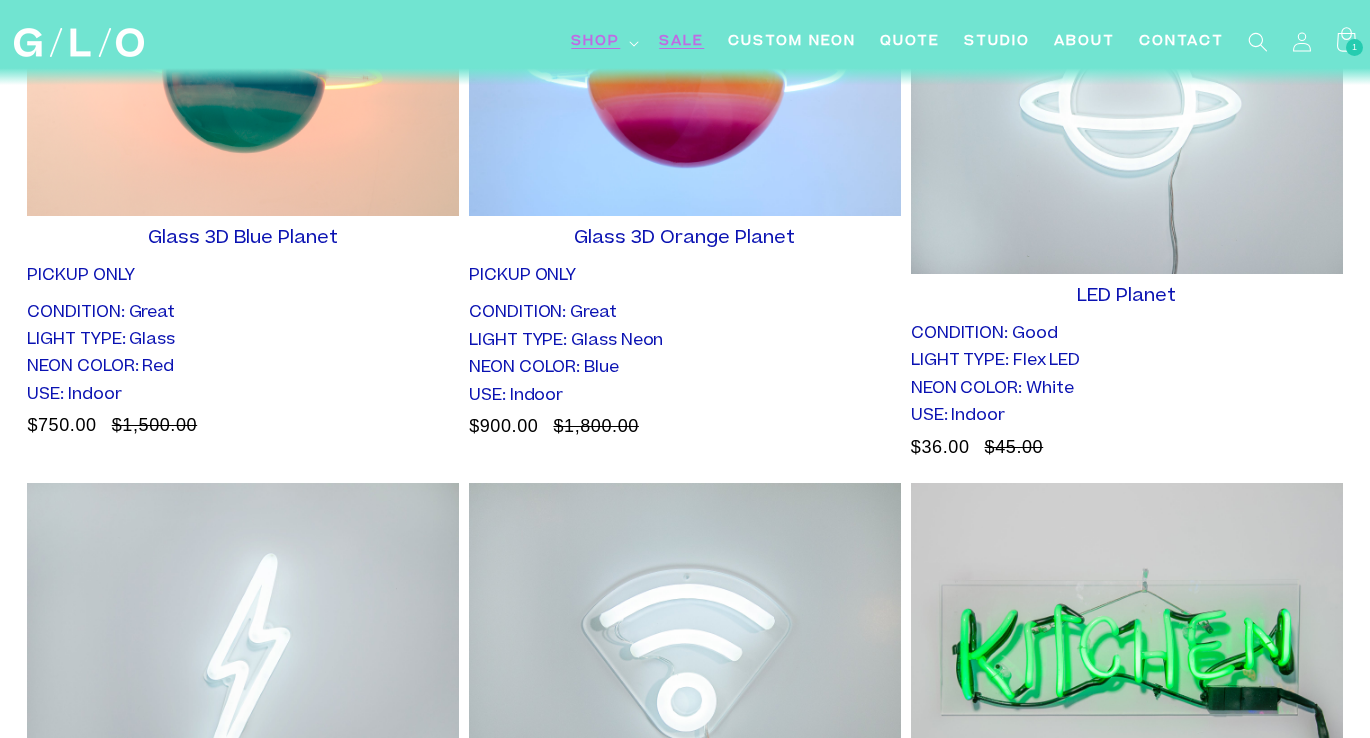 click on "SALE" at bounding box center (681, 42) 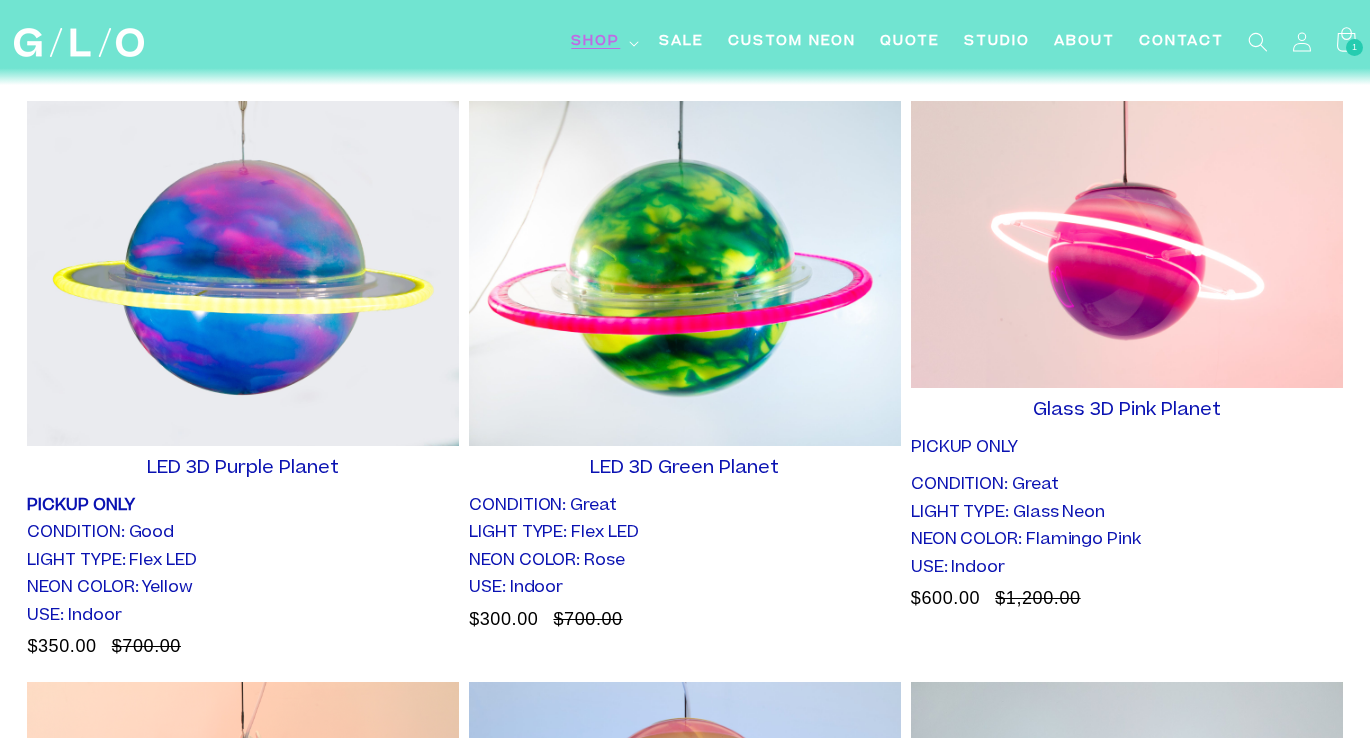 scroll, scrollTop: 1645, scrollLeft: 0, axis: vertical 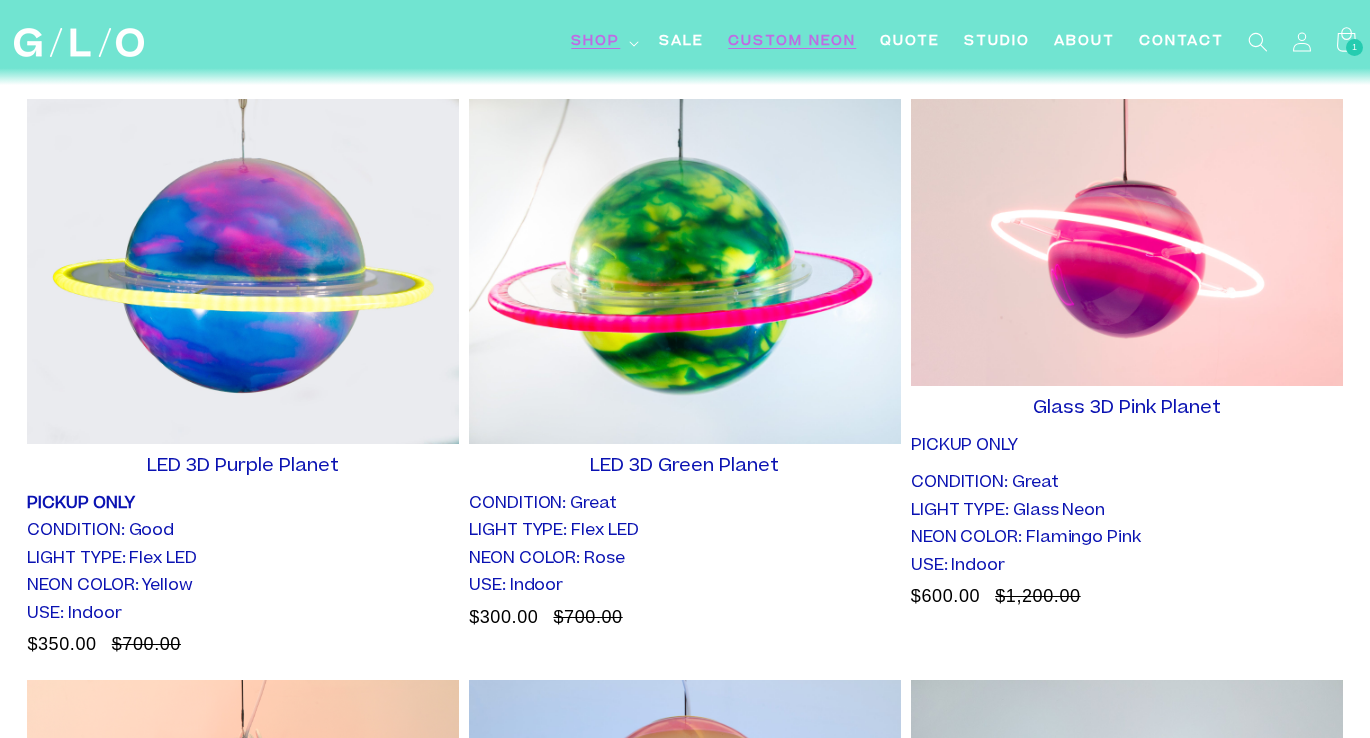 click on "Custom Neon" at bounding box center (792, 42) 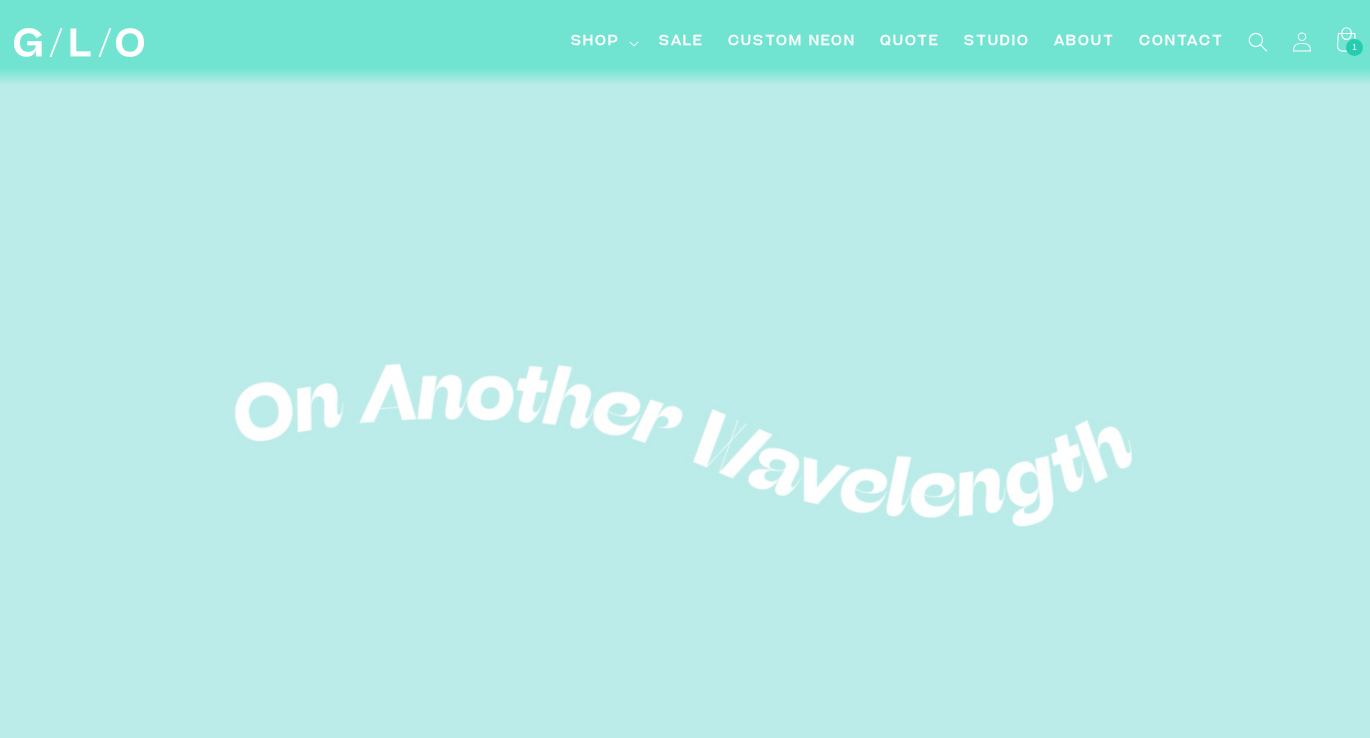 scroll, scrollTop: 0, scrollLeft: 0, axis: both 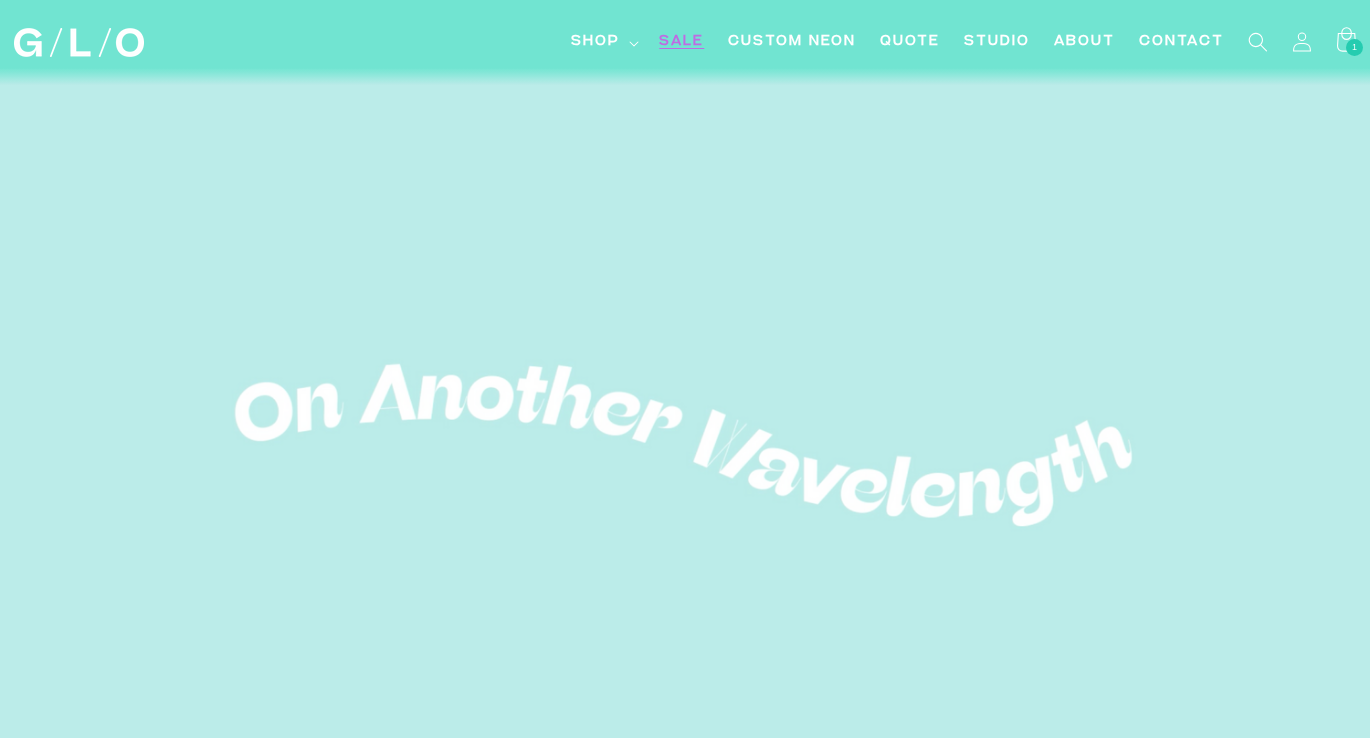 click on "SALE" at bounding box center (681, 42) 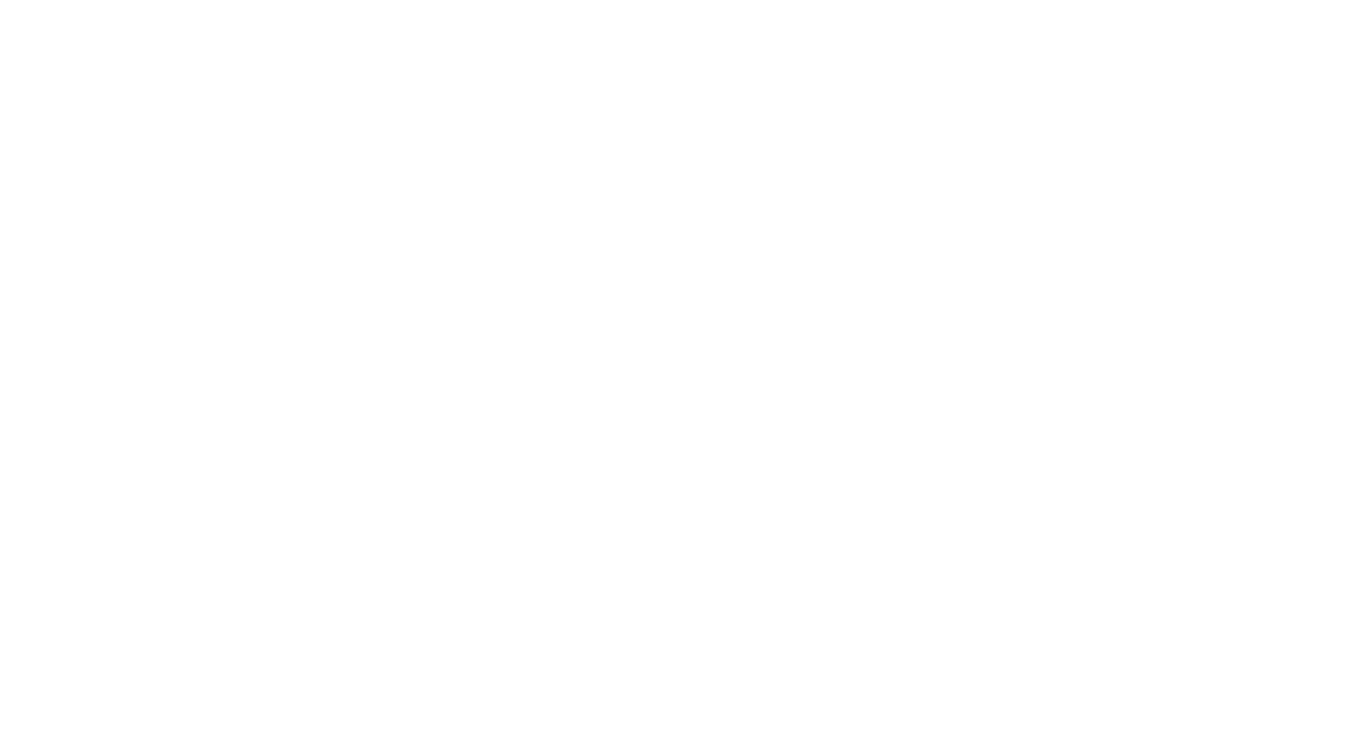 scroll, scrollTop: 0, scrollLeft: 0, axis: both 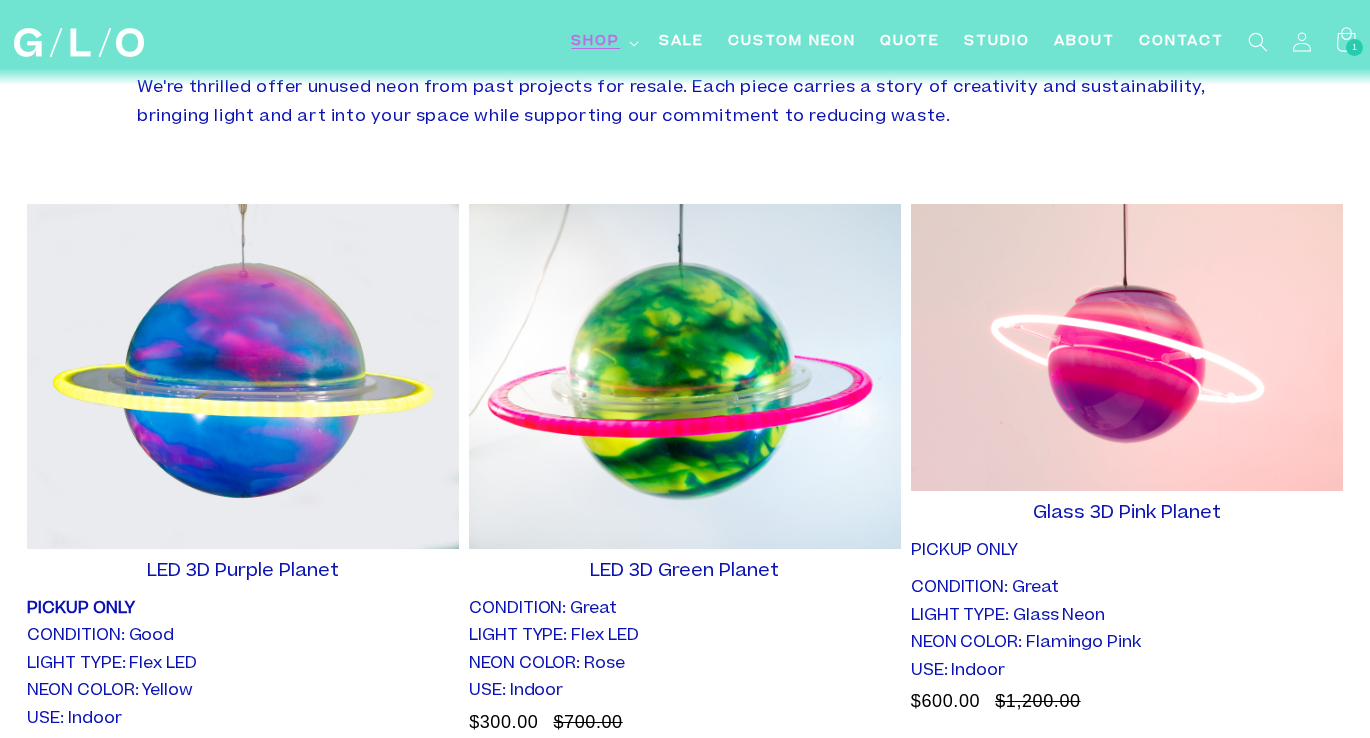 click at bounding box center (685, 376) 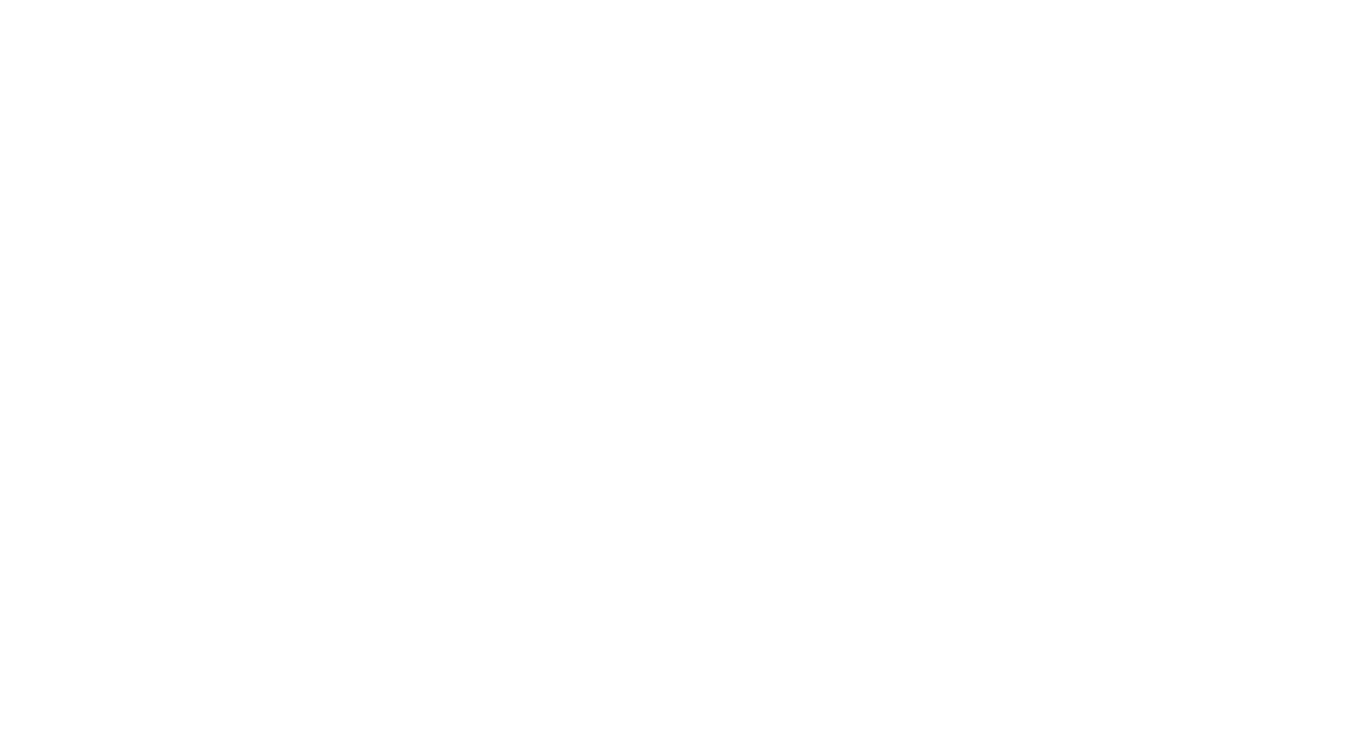 scroll, scrollTop: 0, scrollLeft: 0, axis: both 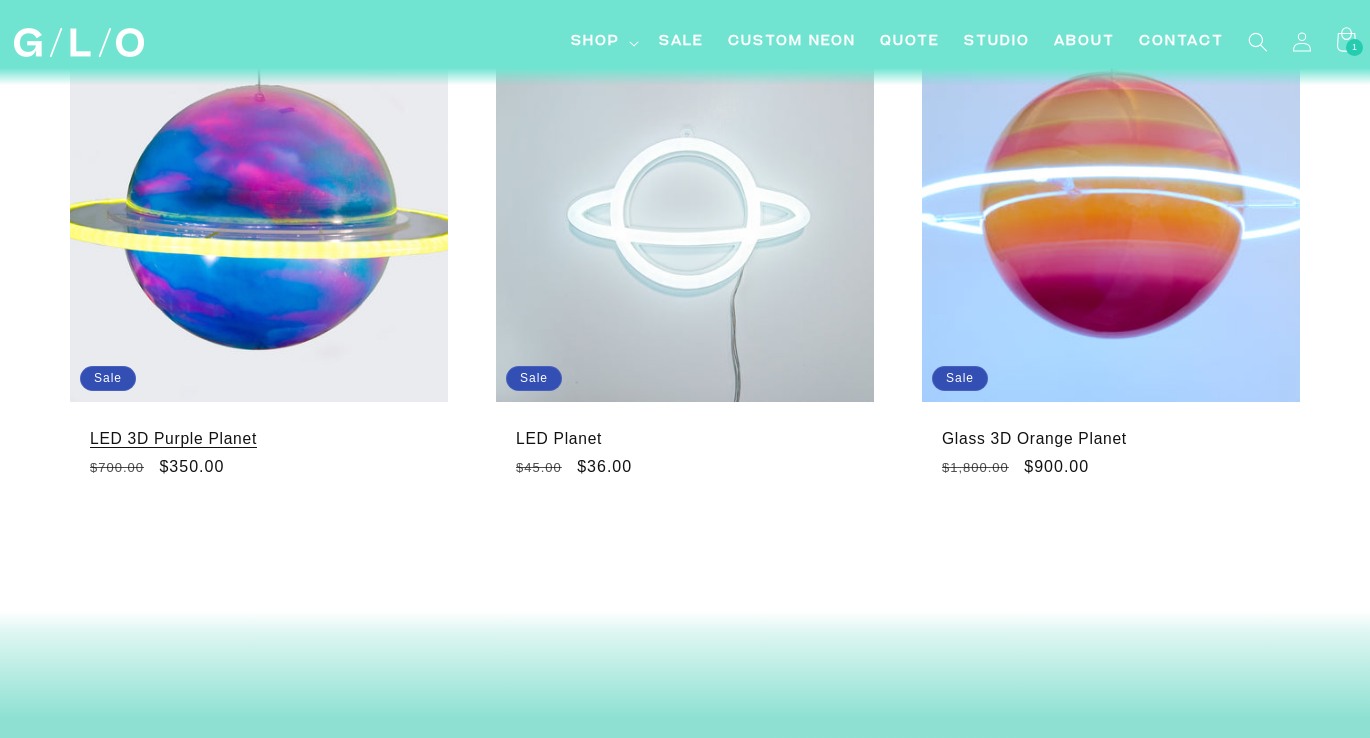 click on "LED 3D Purple Planet" at bounding box center [259, 438] 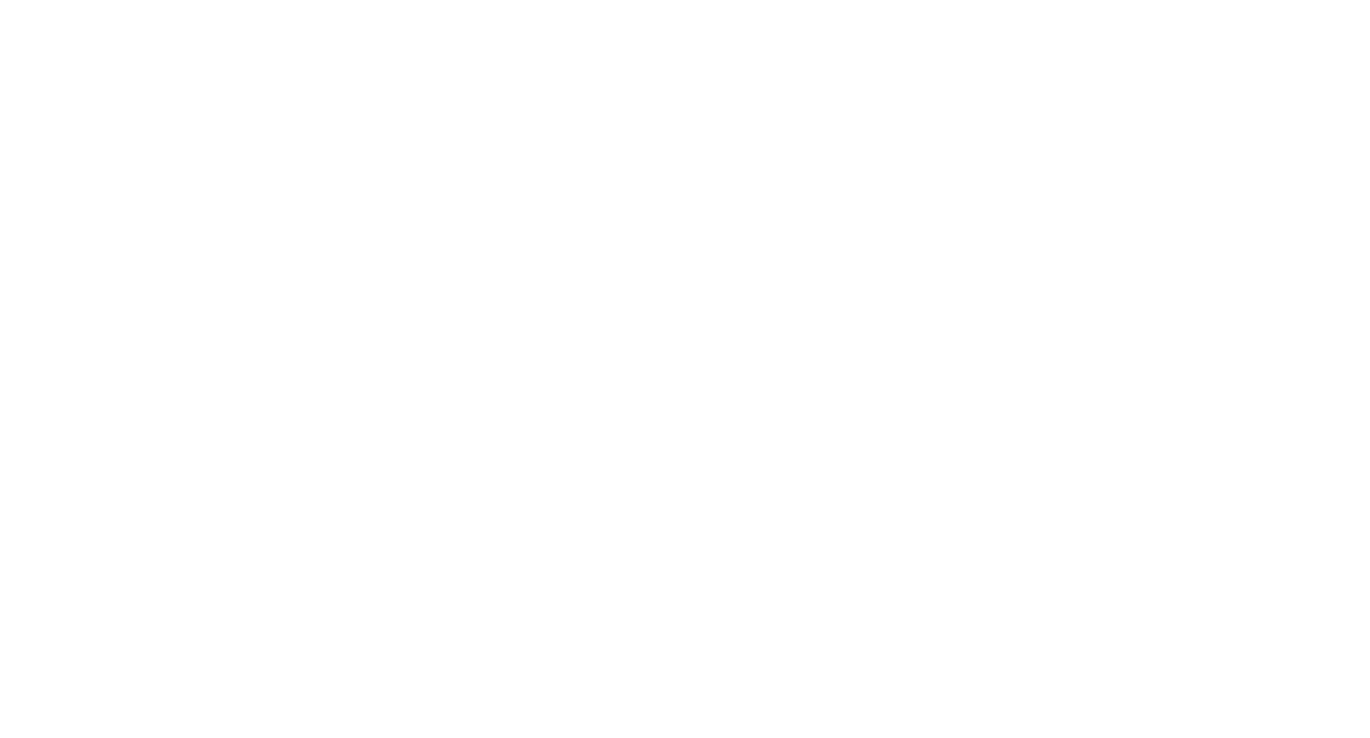 scroll, scrollTop: 0, scrollLeft: 0, axis: both 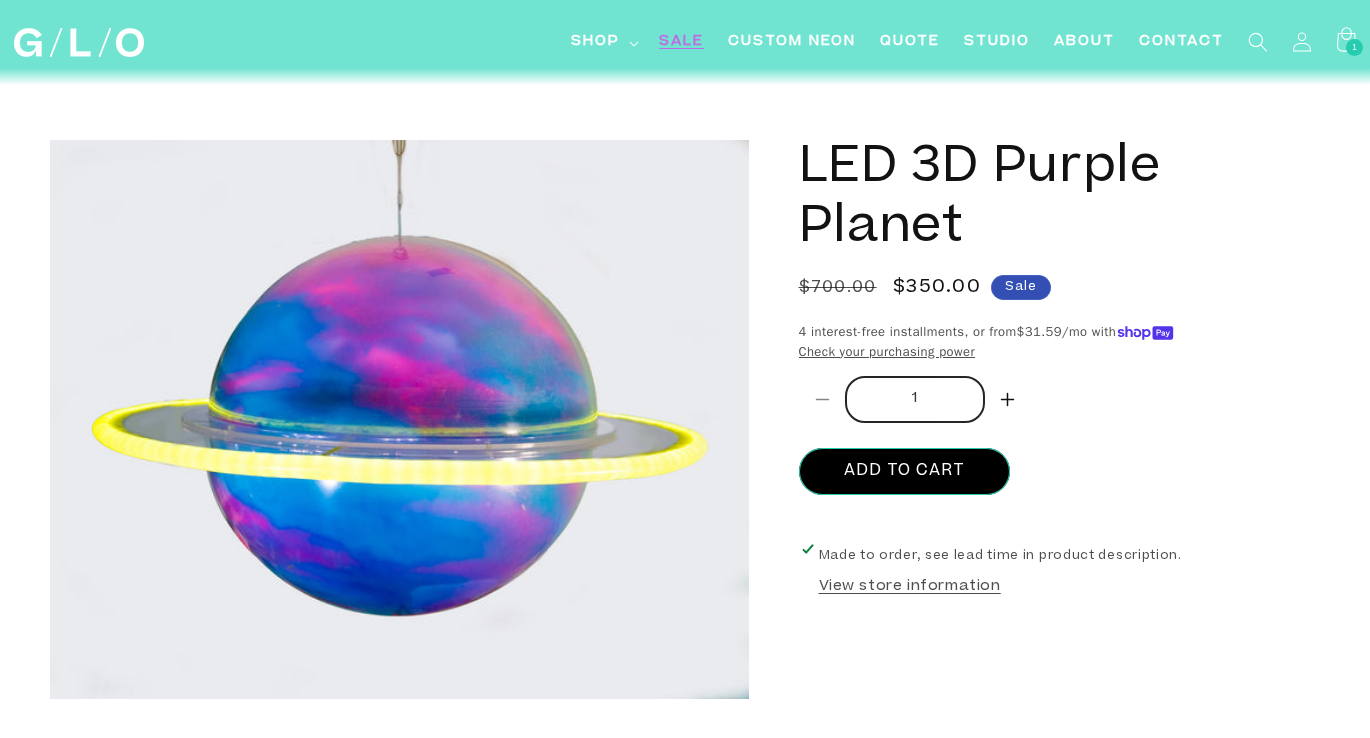 click on "SALE" at bounding box center [681, 42] 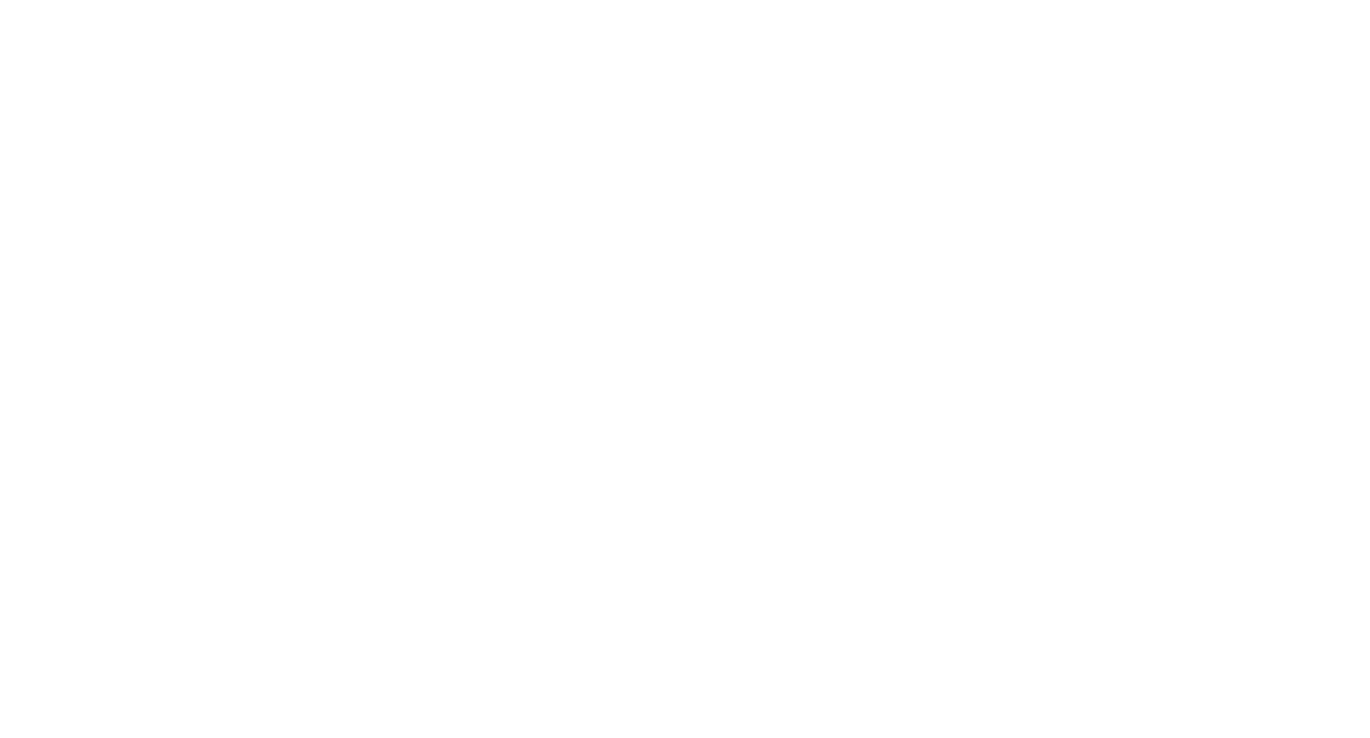 scroll, scrollTop: 1417, scrollLeft: 0, axis: vertical 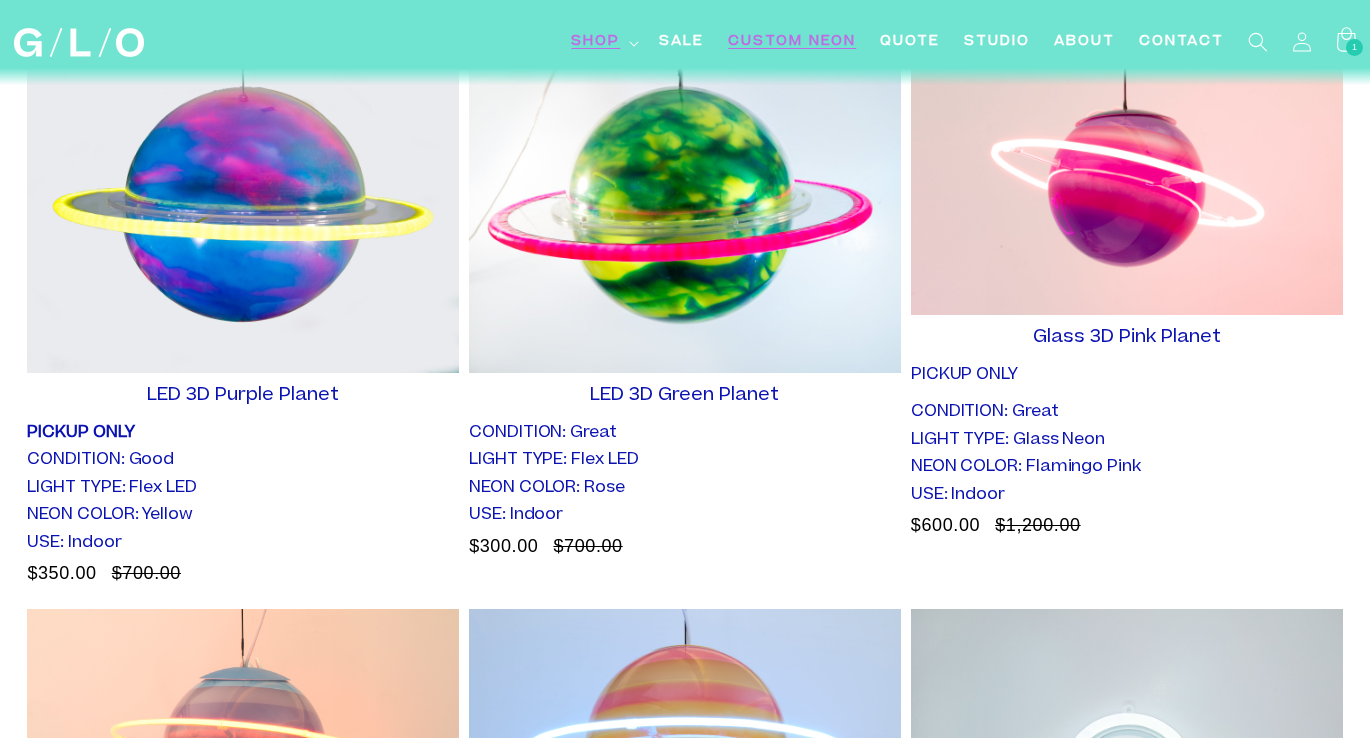 click on "Custom Neon" at bounding box center [792, 42] 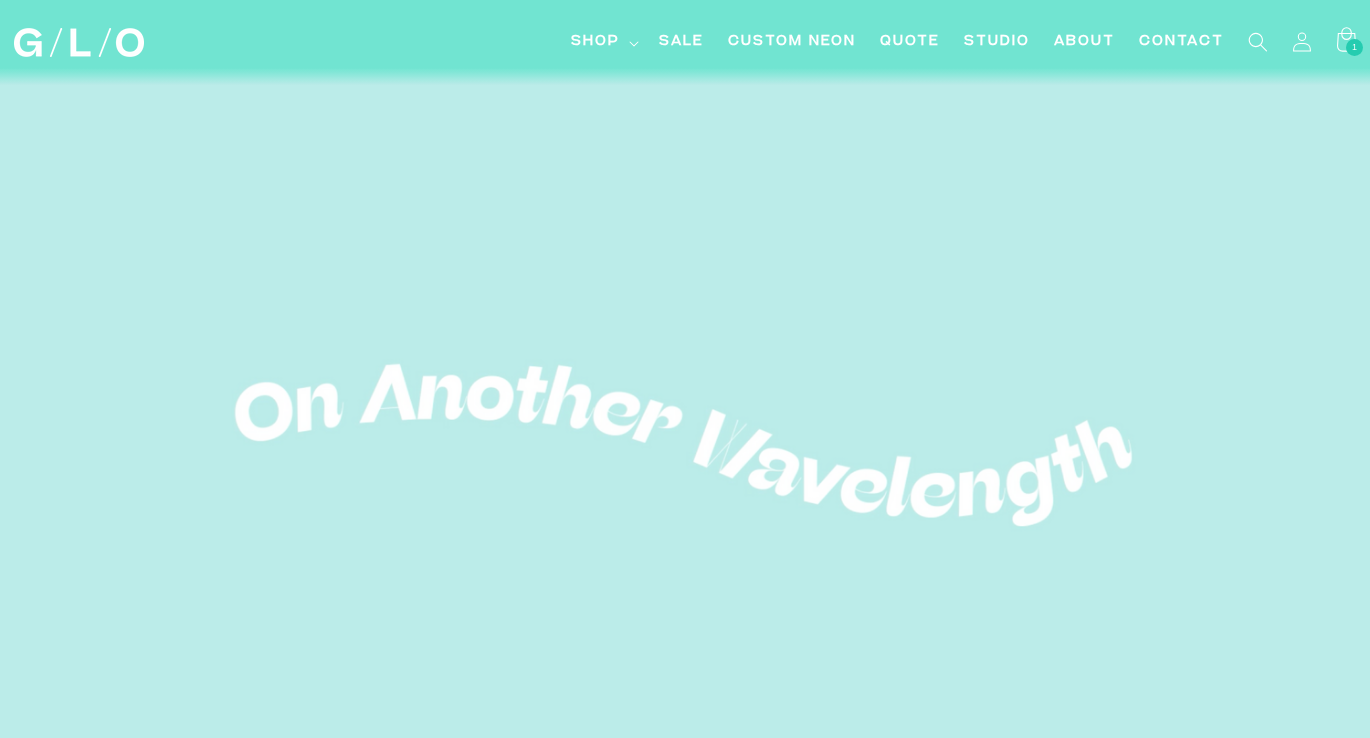 scroll, scrollTop: 0, scrollLeft: 0, axis: both 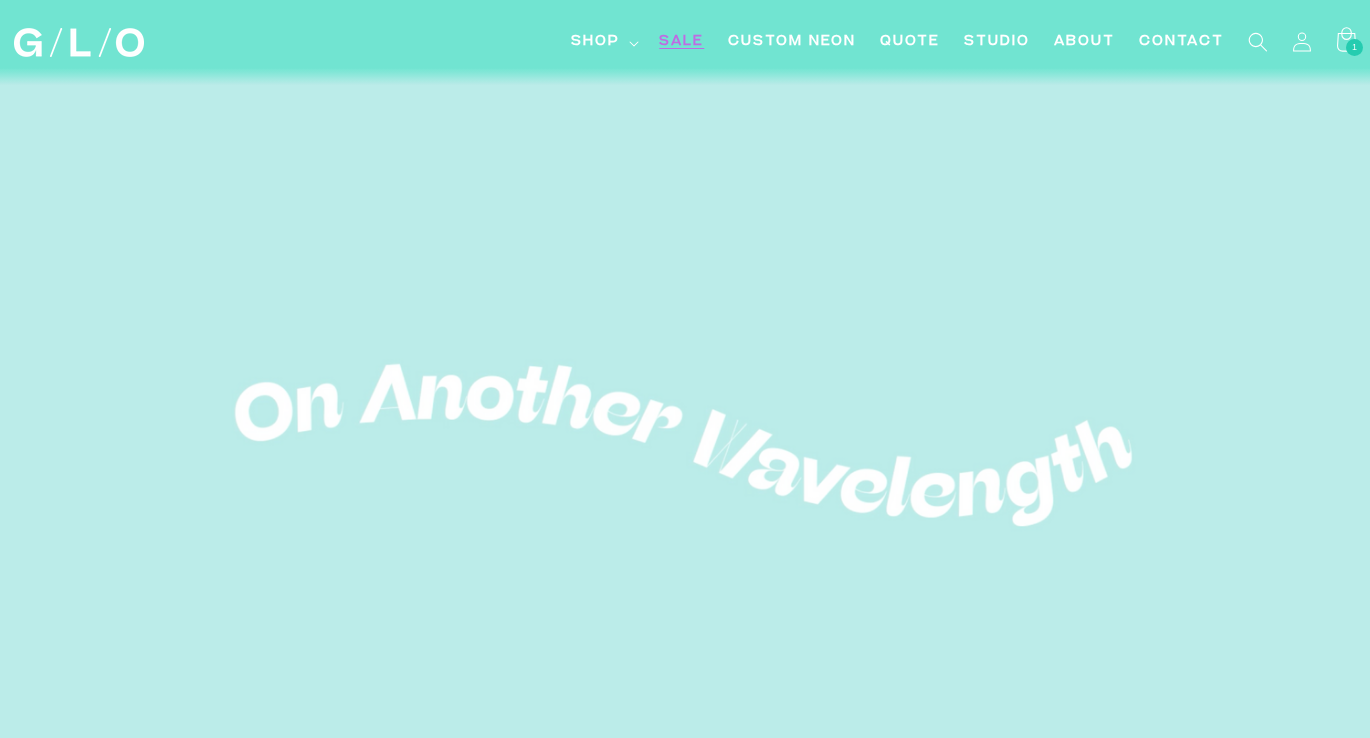 click on "SALE" at bounding box center (681, 42) 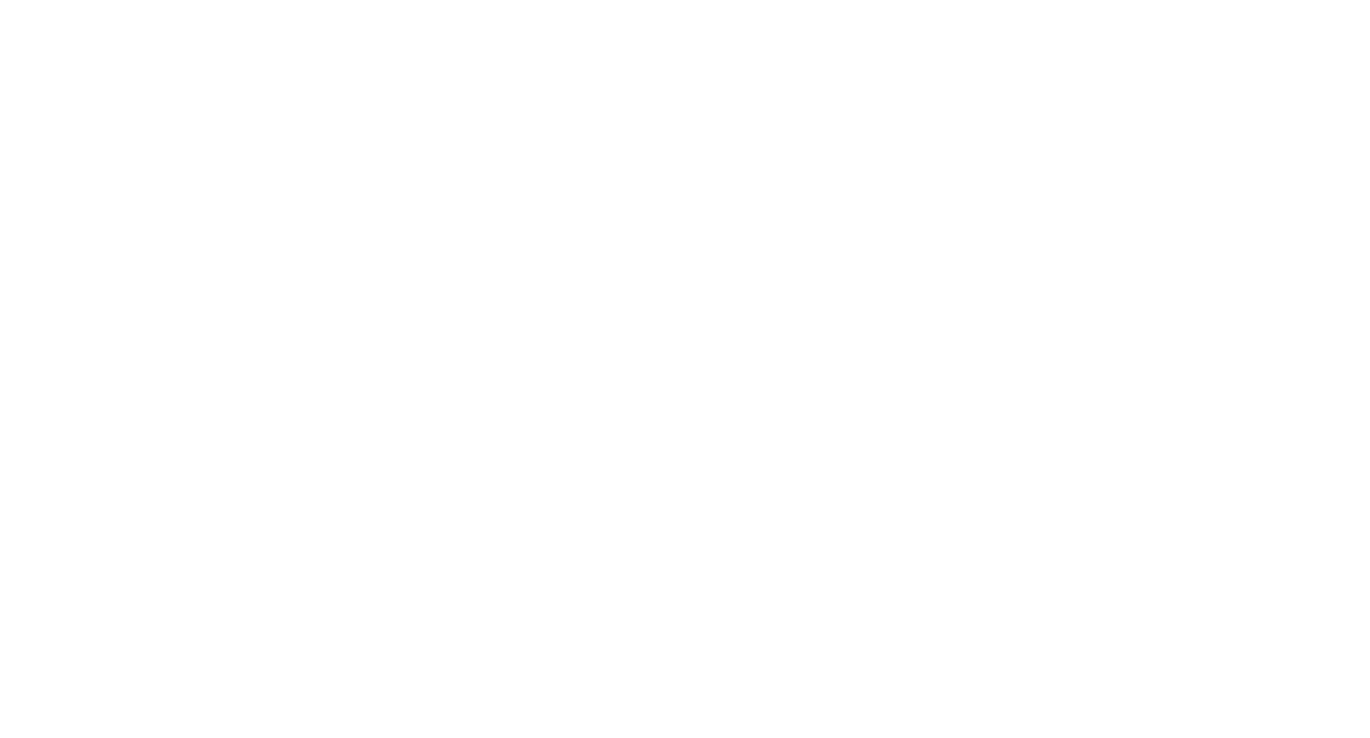scroll, scrollTop: 1417, scrollLeft: 0, axis: vertical 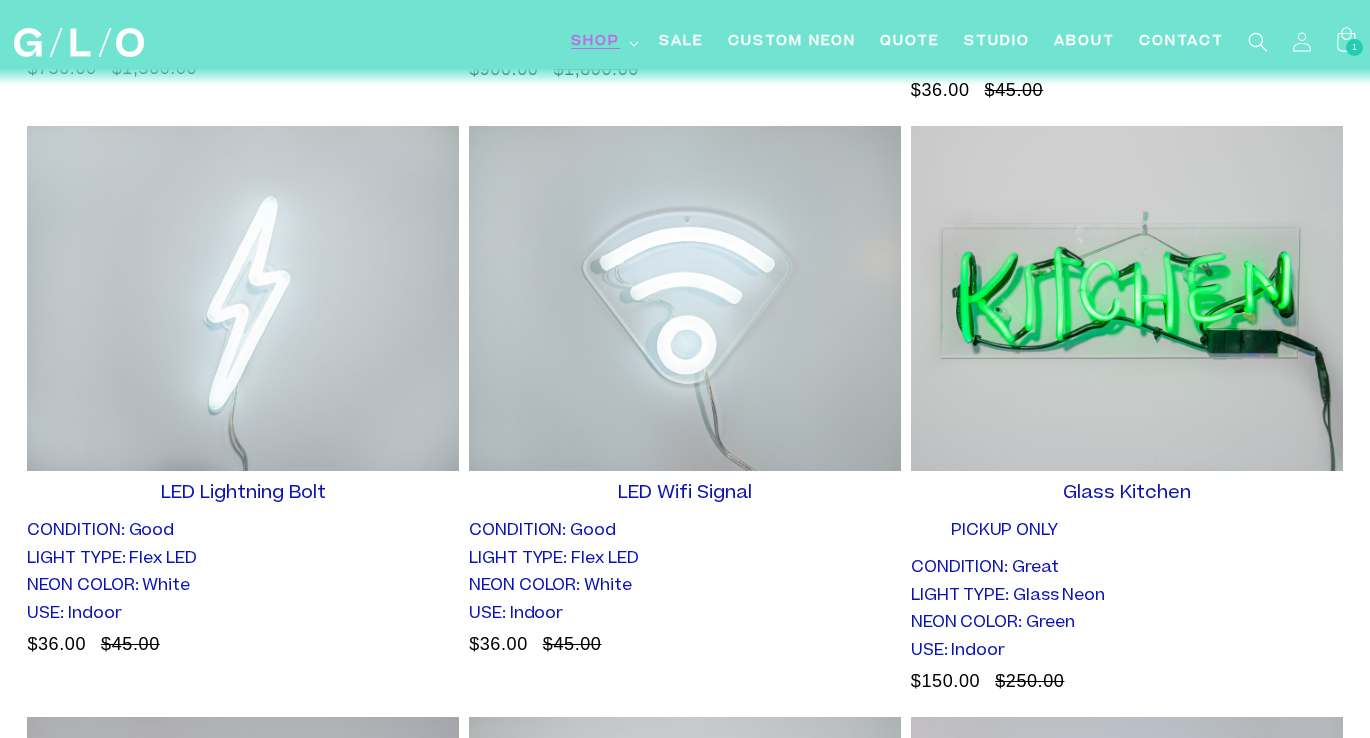 click at bounding box center (685, 298) 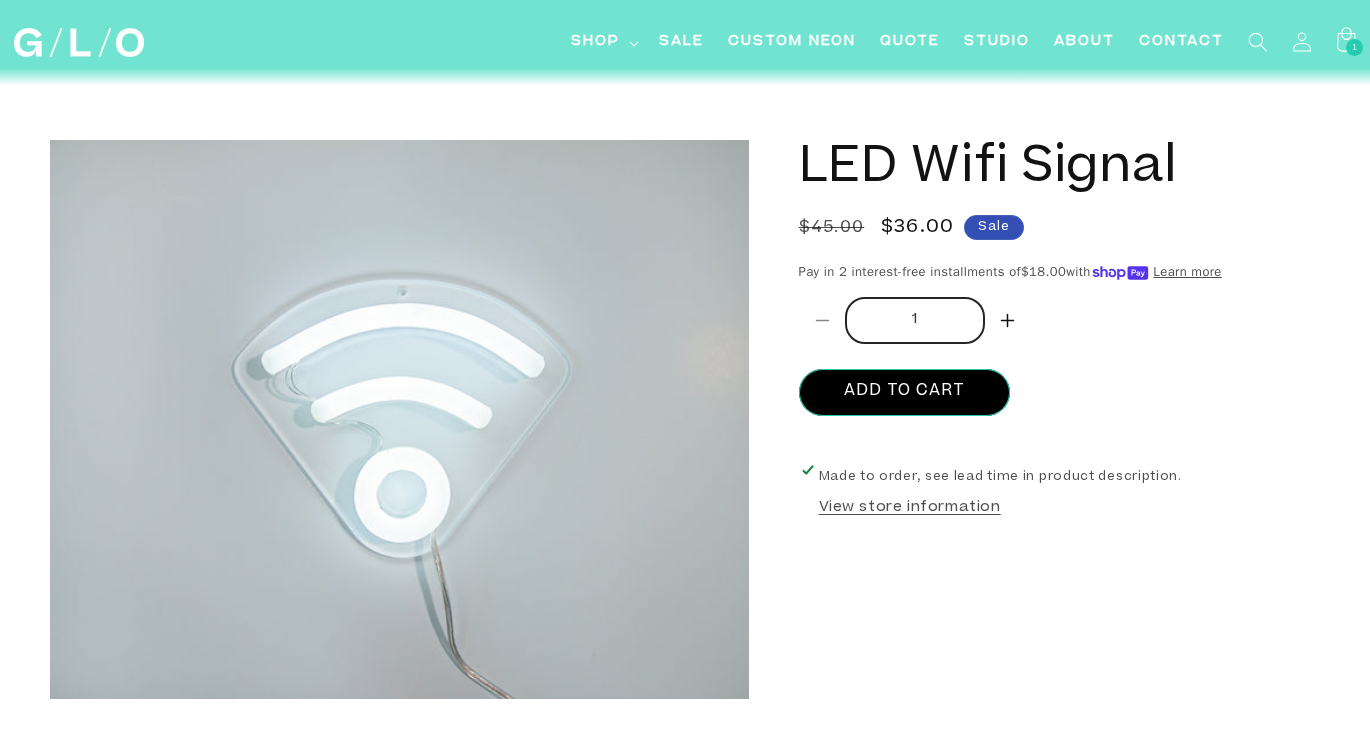scroll, scrollTop: 0, scrollLeft: 0, axis: both 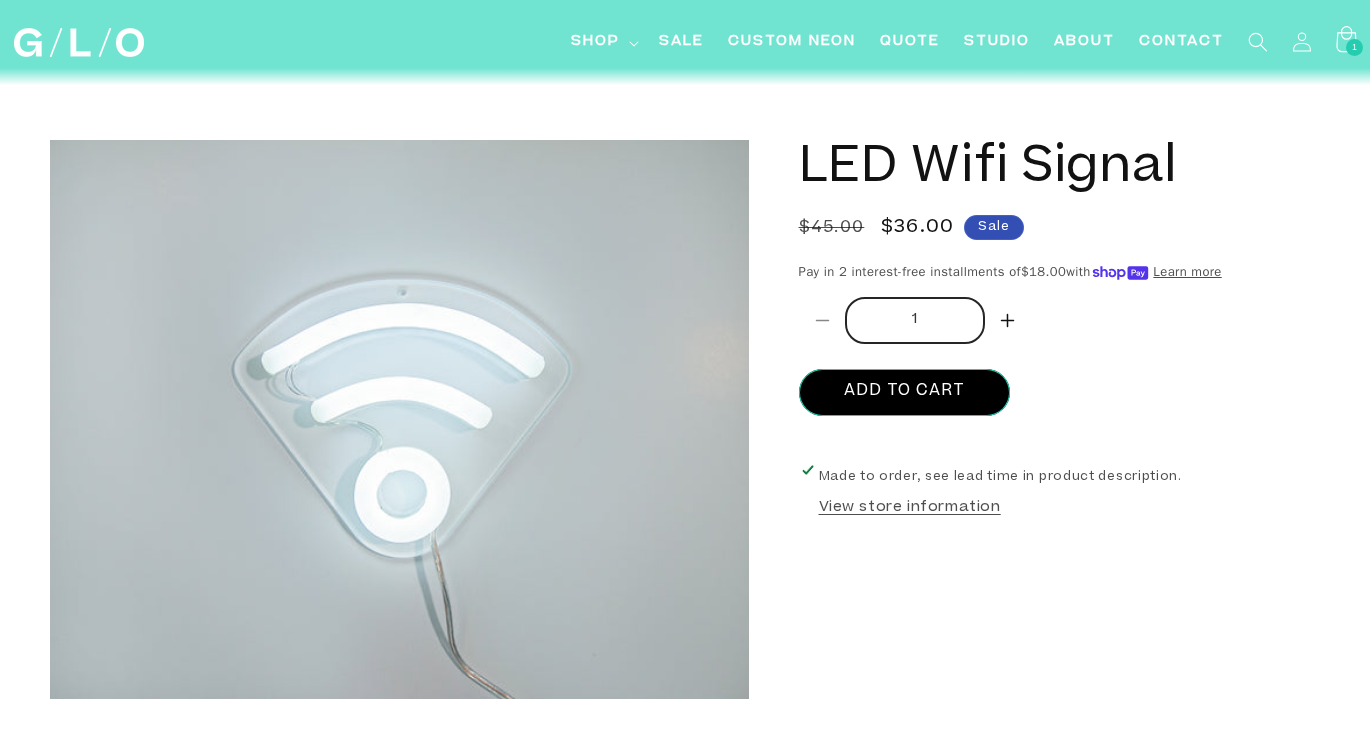click on "1 1 item" at bounding box center (1354, 47) 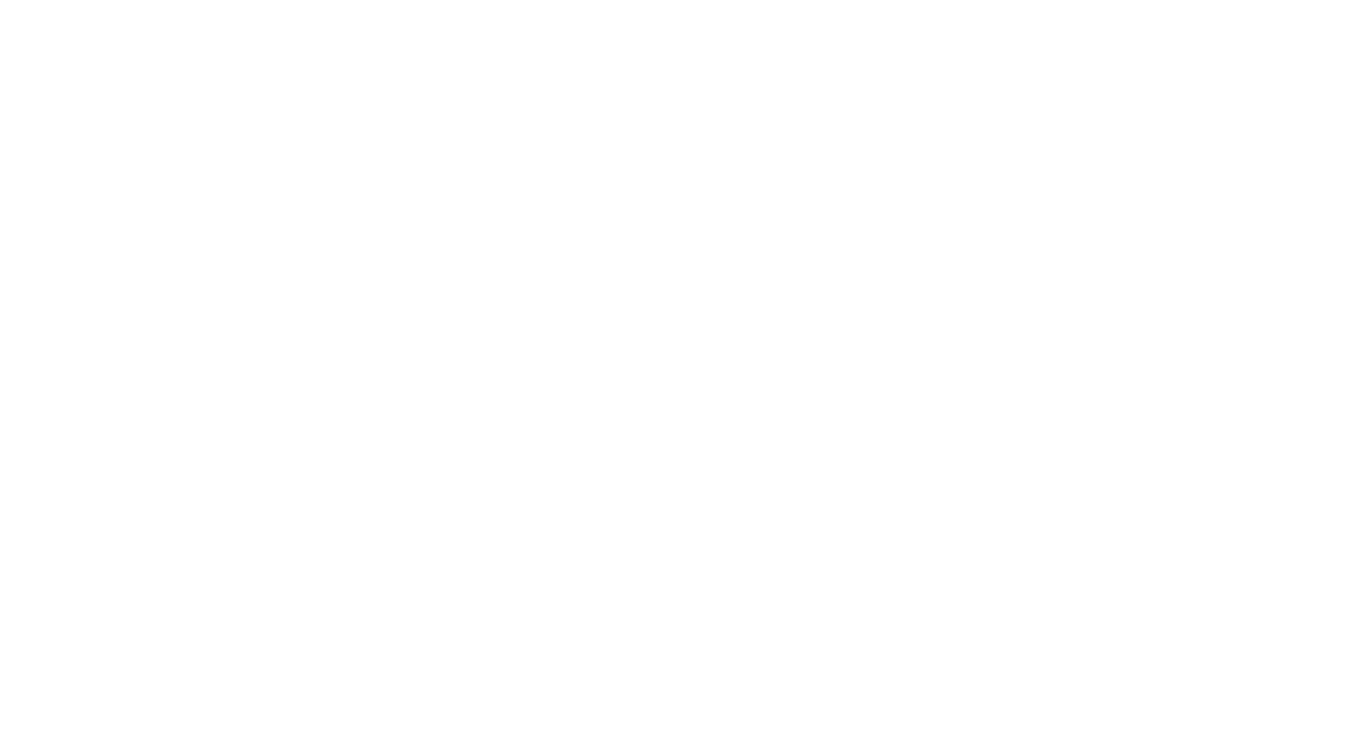 scroll, scrollTop: 0, scrollLeft: 0, axis: both 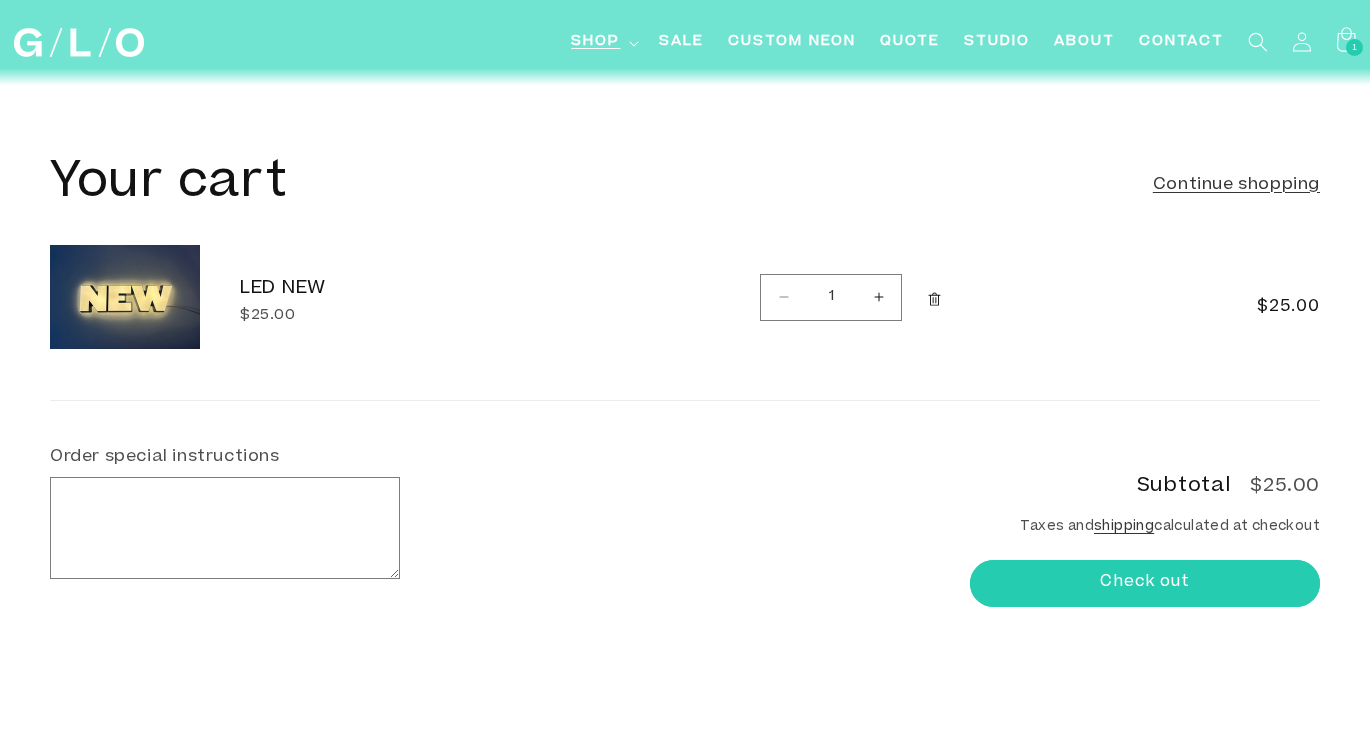 click on "Shop" at bounding box center [595, 42] 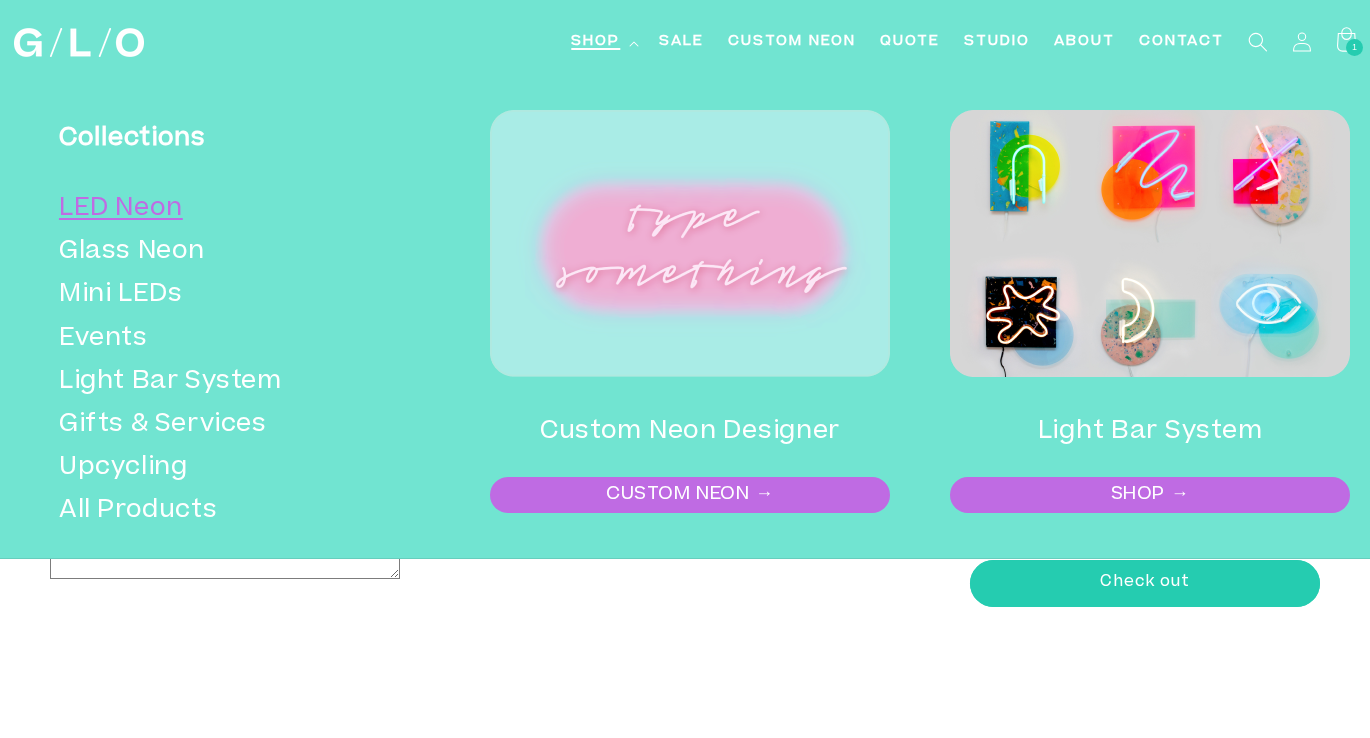 click on "LED Neon" at bounding box center [235, 209] 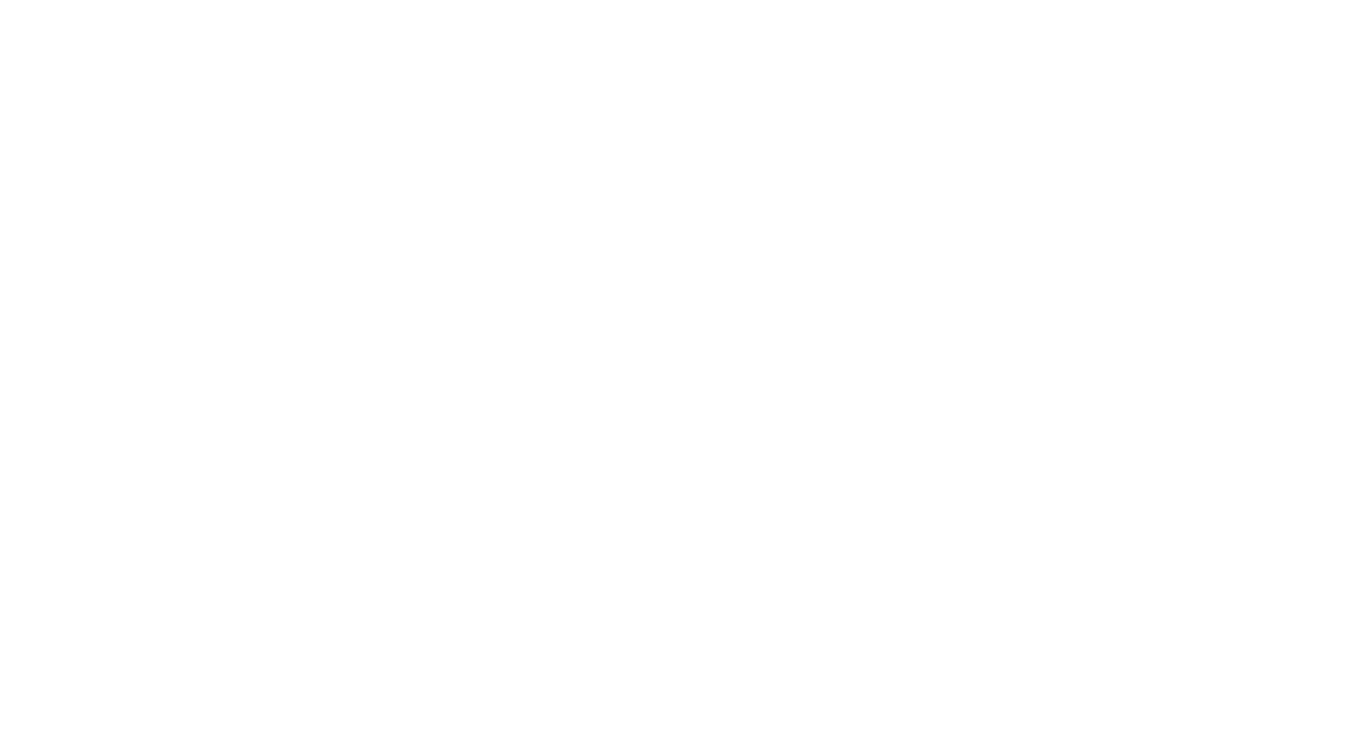scroll, scrollTop: 0, scrollLeft: 0, axis: both 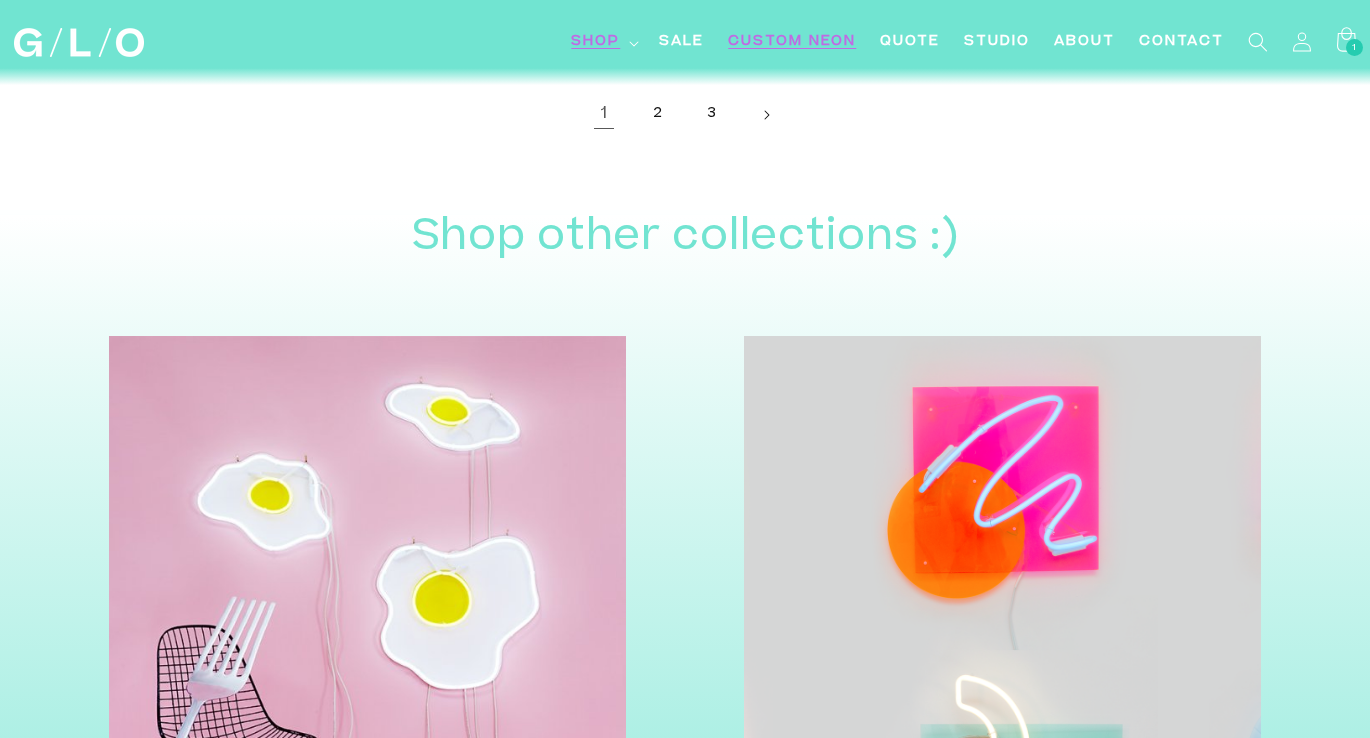 click on "Custom Neon" at bounding box center [792, 42] 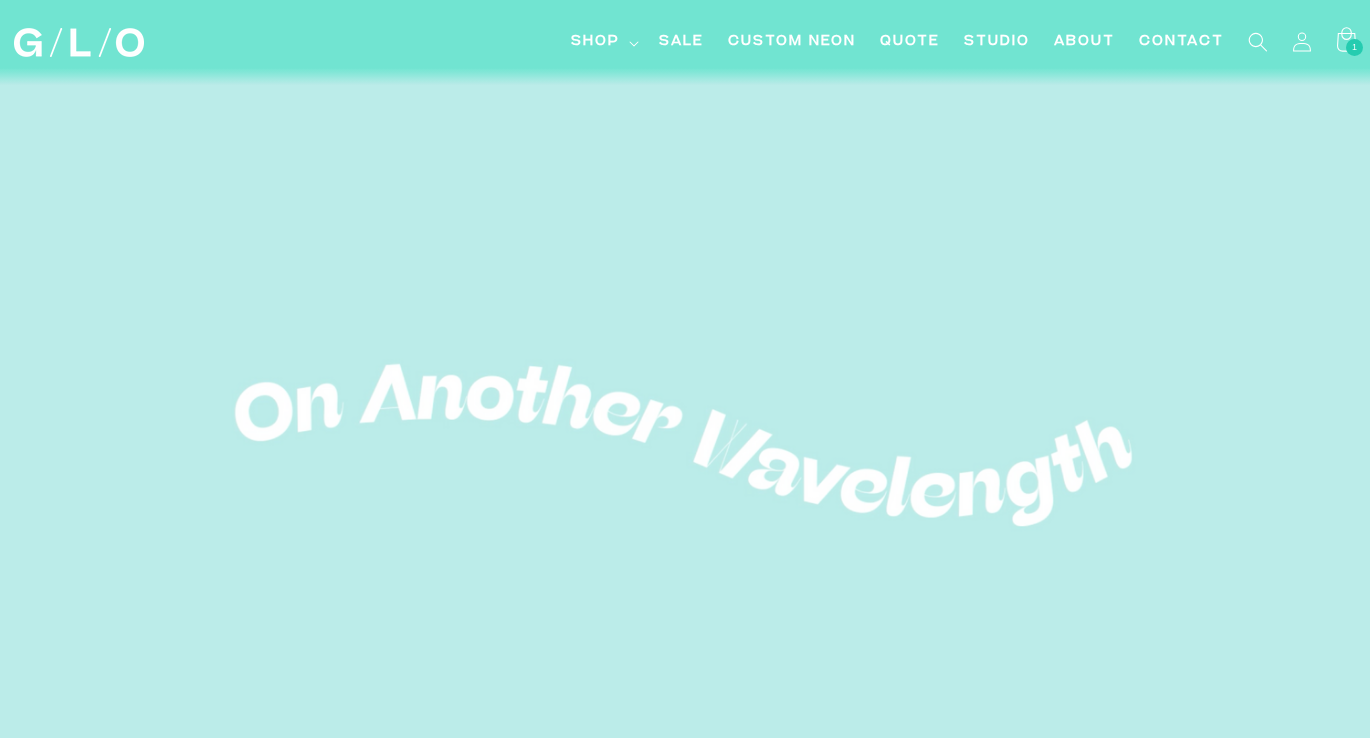 scroll, scrollTop: 0, scrollLeft: 0, axis: both 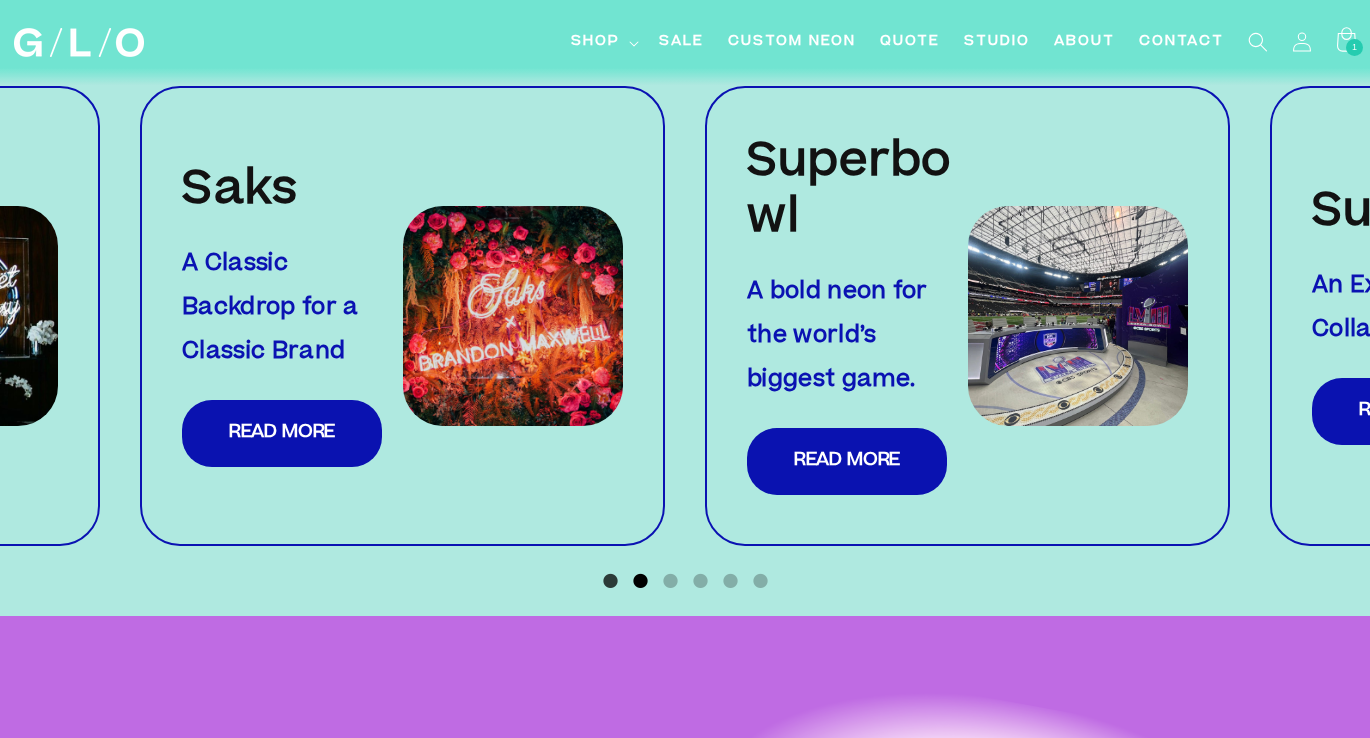 click on "2" at bounding box center [640, 581] 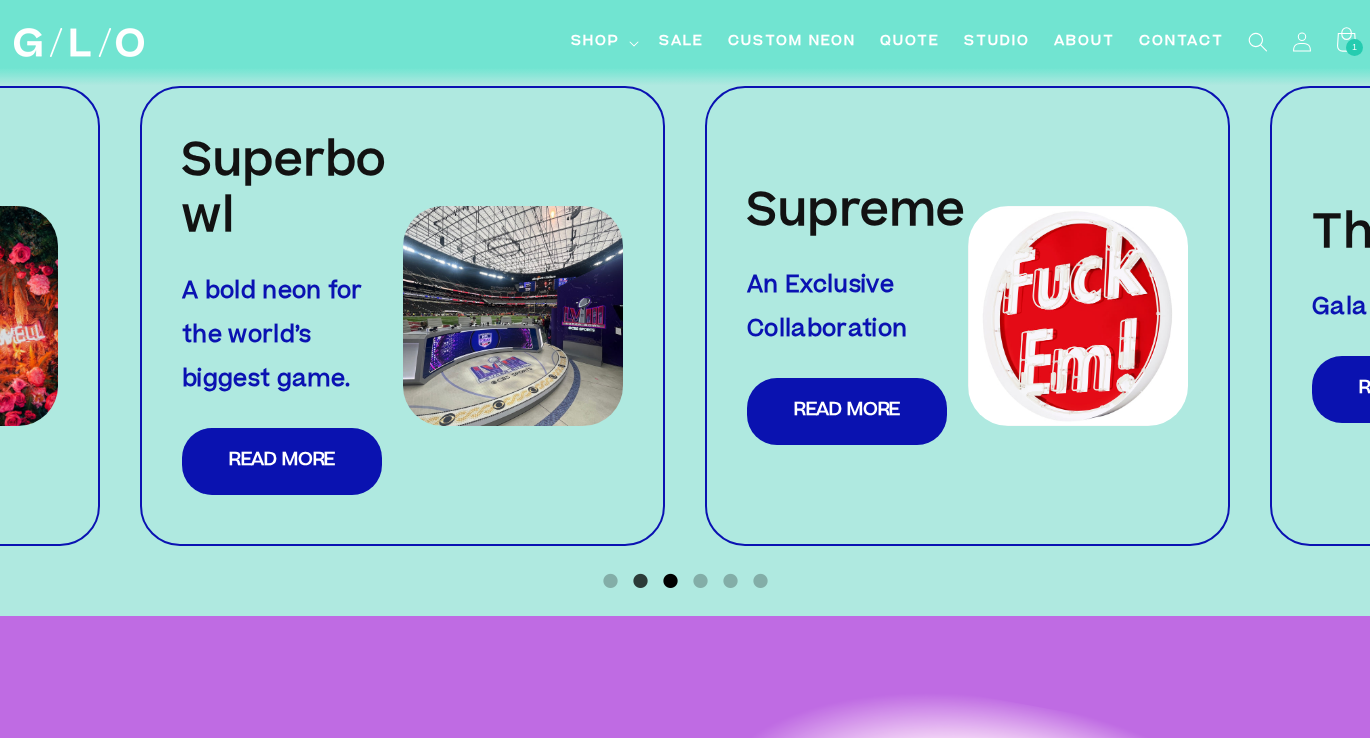 click on "3" at bounding box center [670, 581] 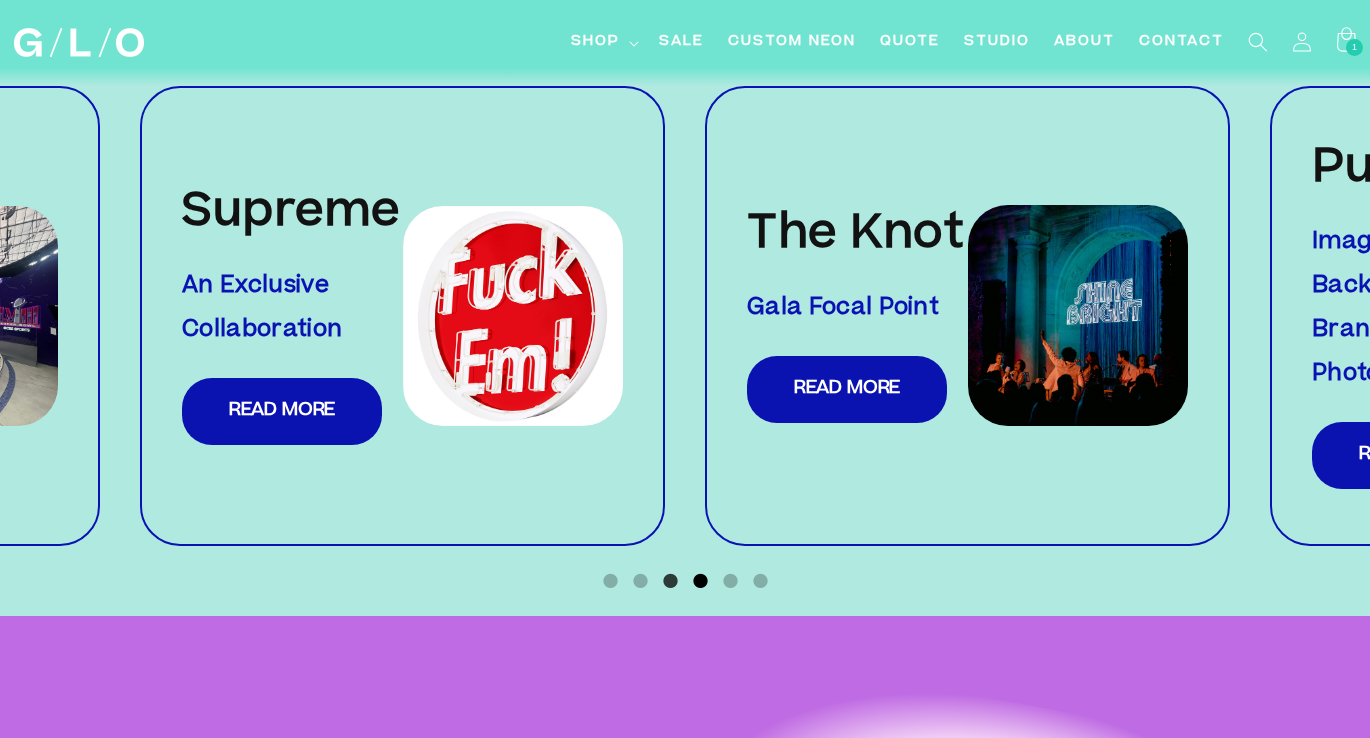 click on "4" at bounding box center (700, 581) 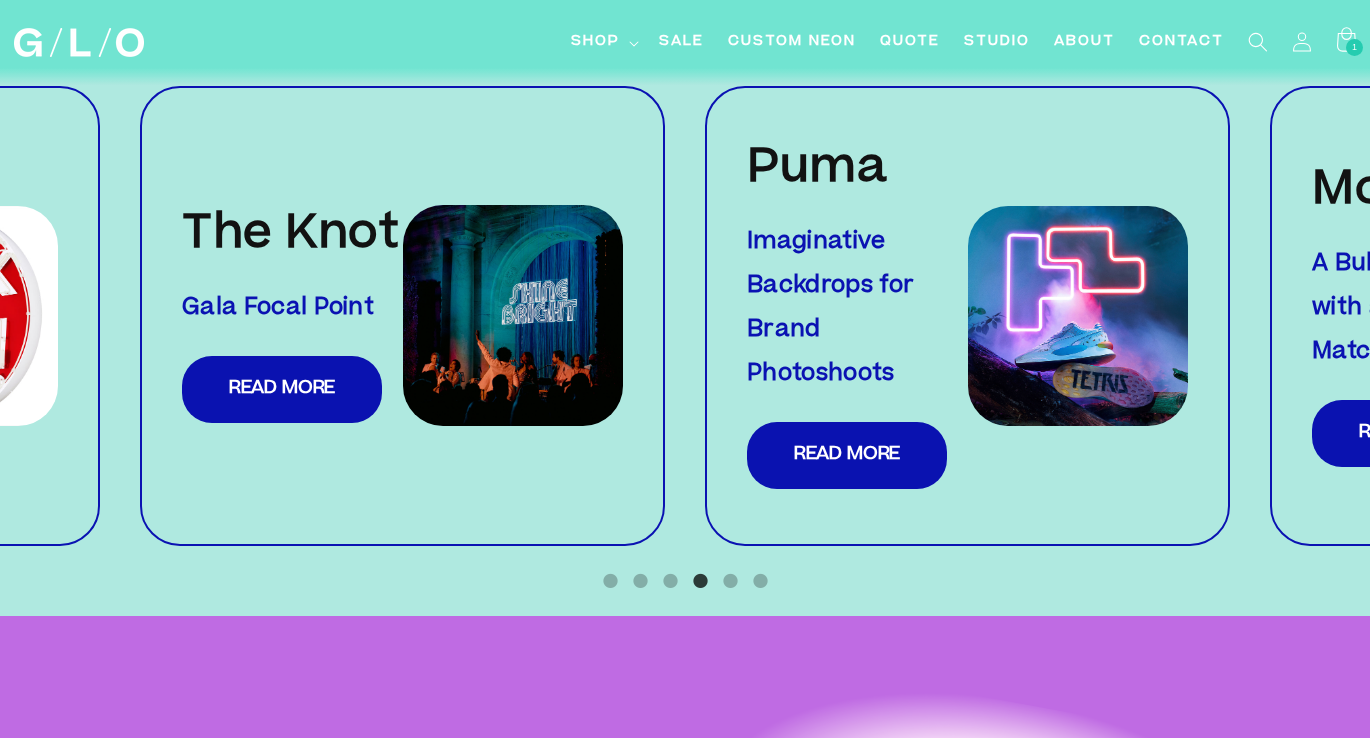click on "1 2 3 4 5 6" at bounding box center [685, 576] 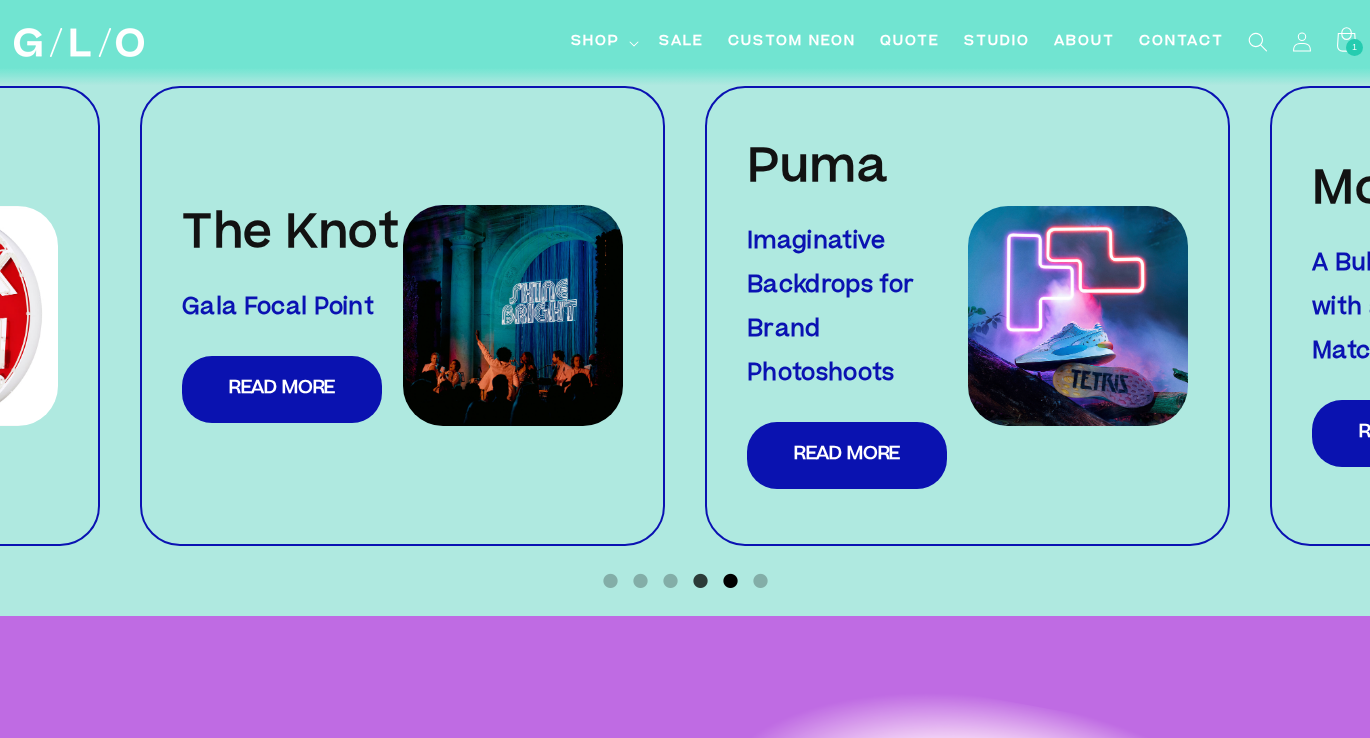 click on "5" at bounding box center (730, 581) 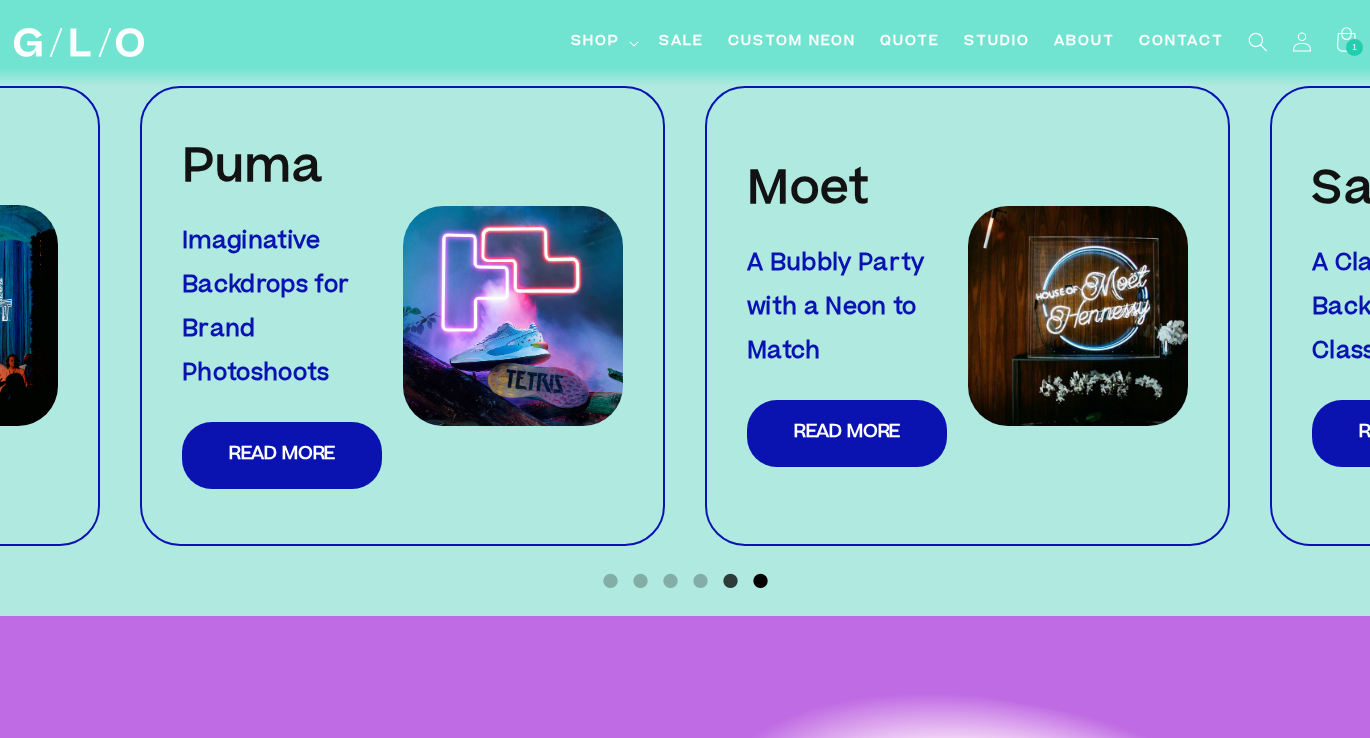 click on "6" at bounding box center [760, 581] 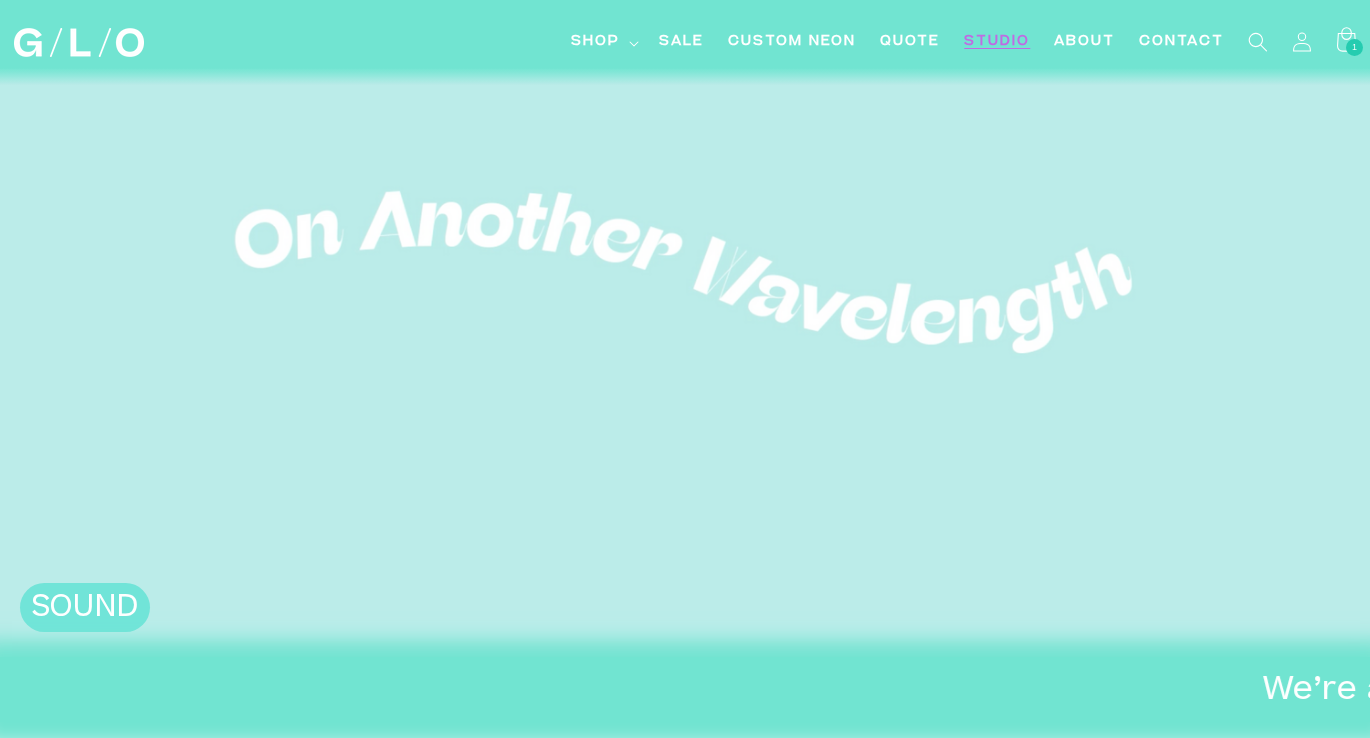 scroll, scrollTop: 0, scrollLeft: 0, axis: both 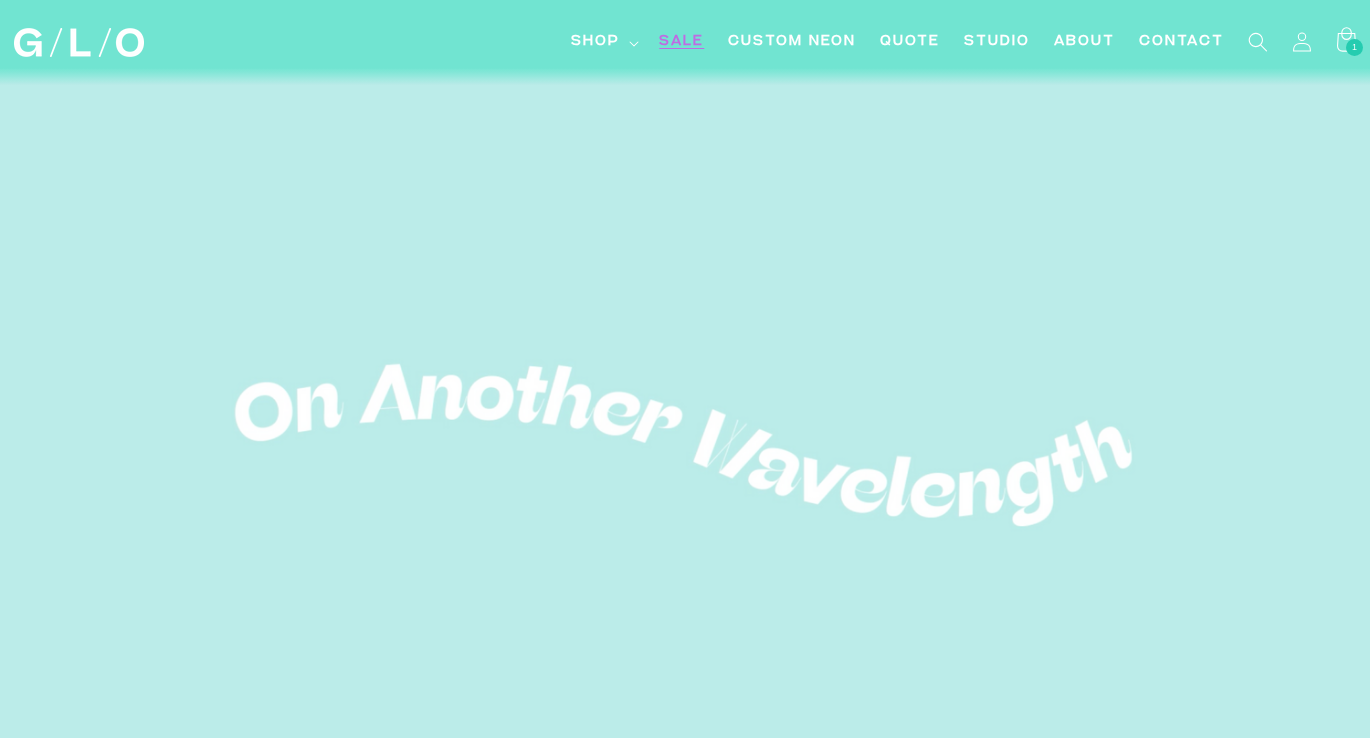 click on "SALE" at bounding box center [681, 42] 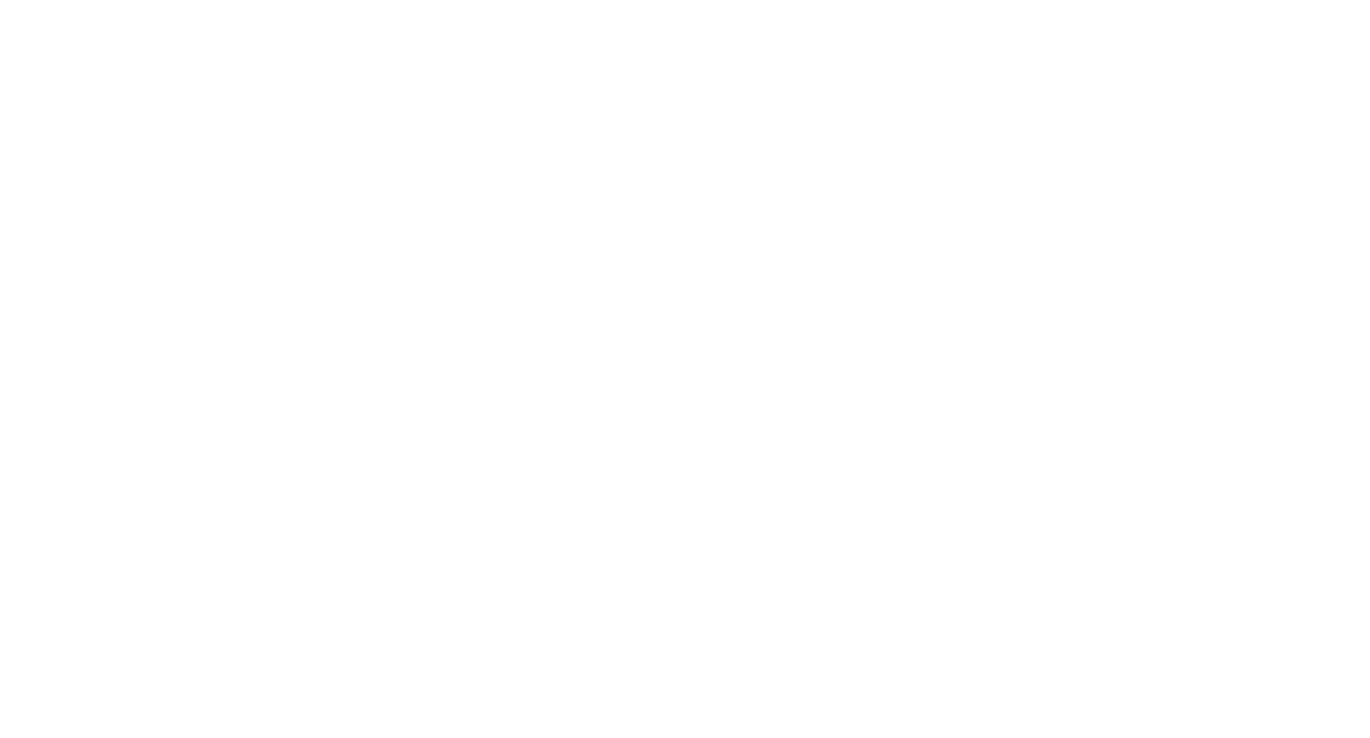 scroll, scrollTop: 1417, scrollLeft: 0, axis: vertical 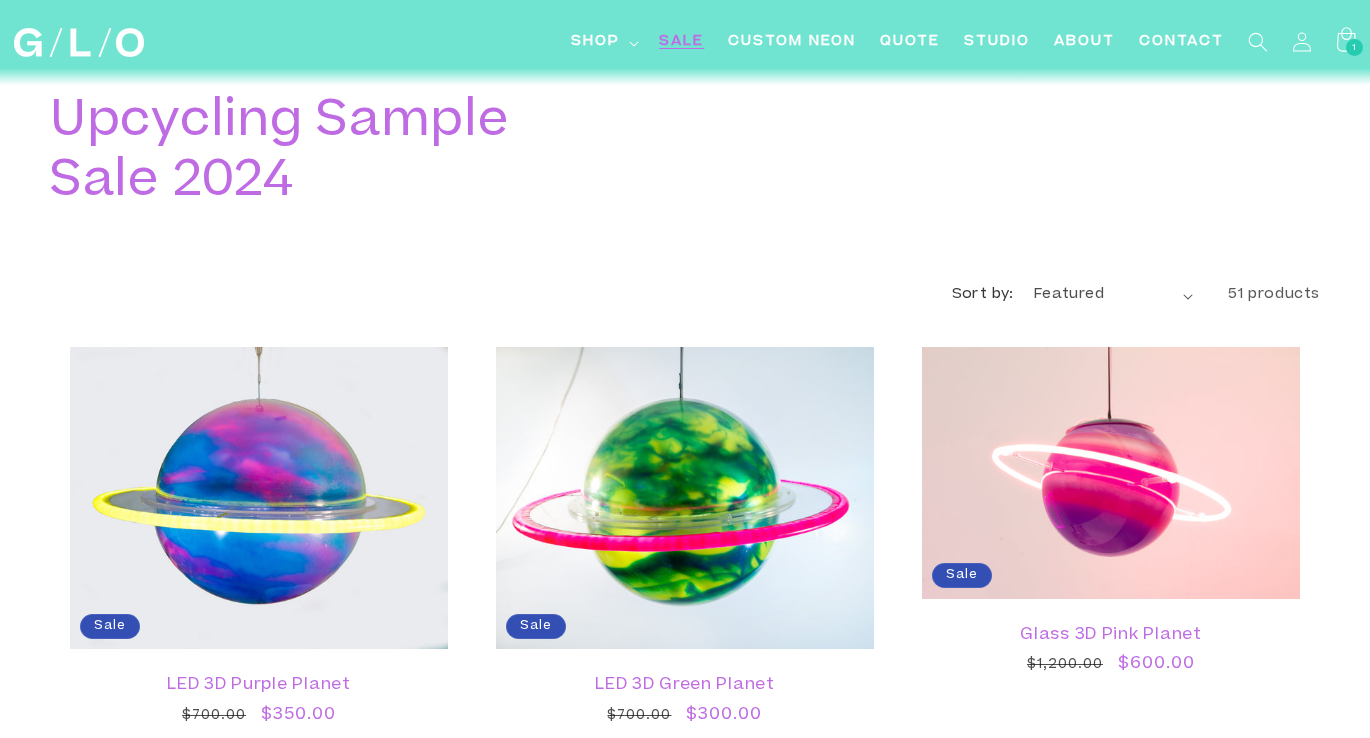 click on "SALE" at bounding box center (681, 42) 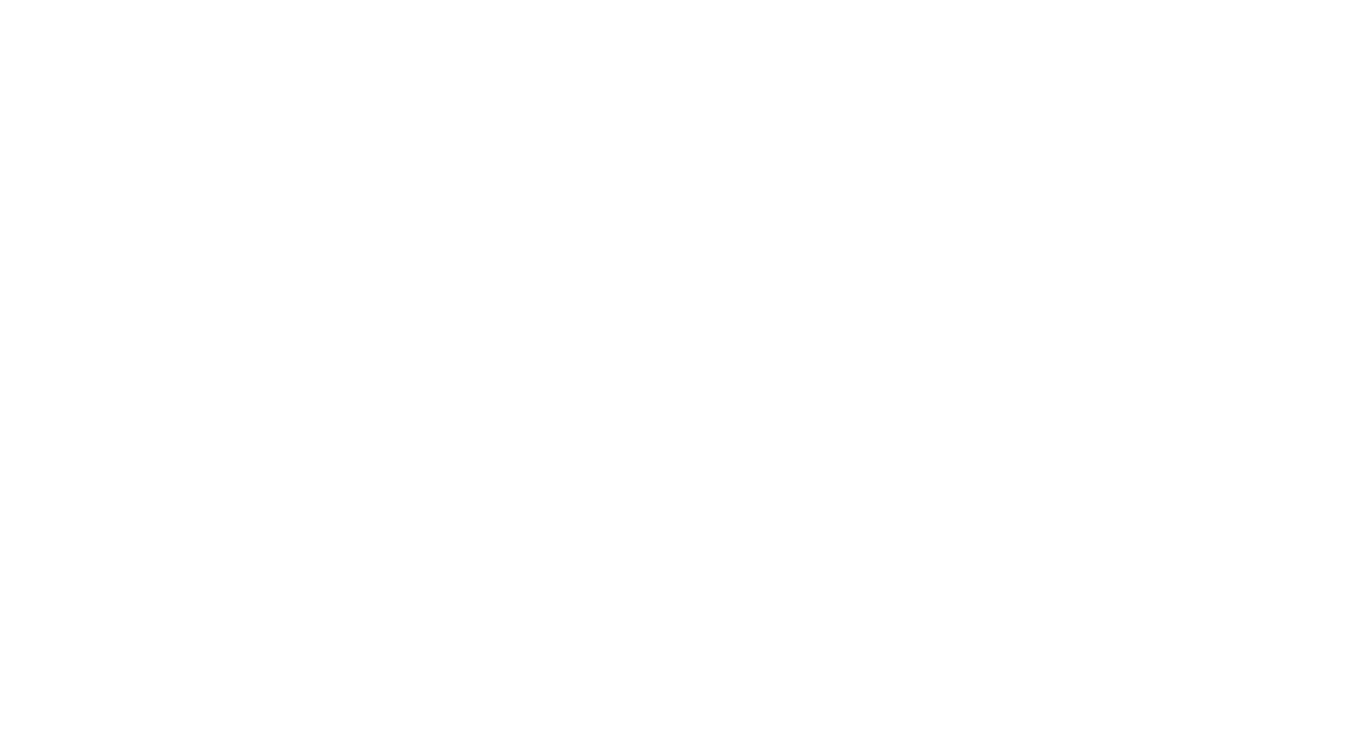 scroll, scrollTop: 0, scrollLeft: 0, axis: both 